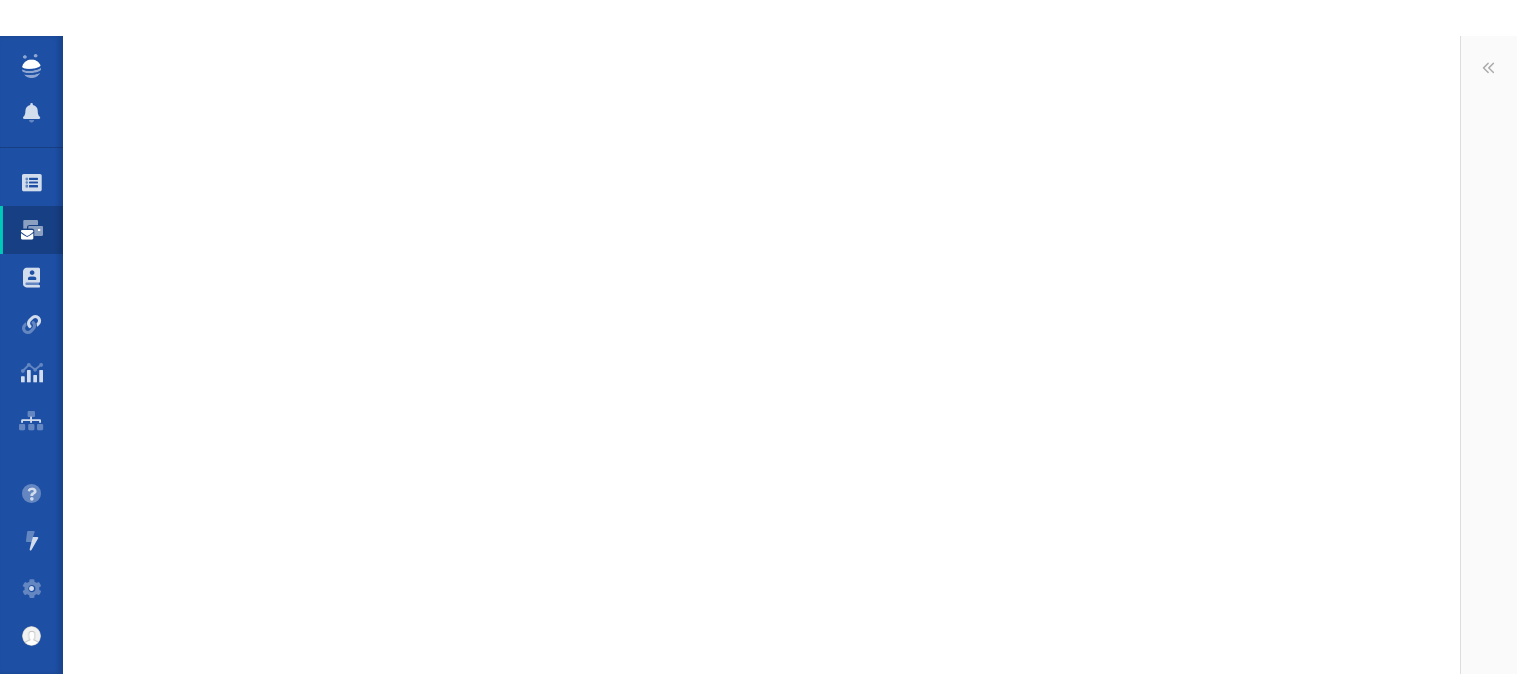 scroll, scrollTop: 0, scrollLeft: 0, axis: both 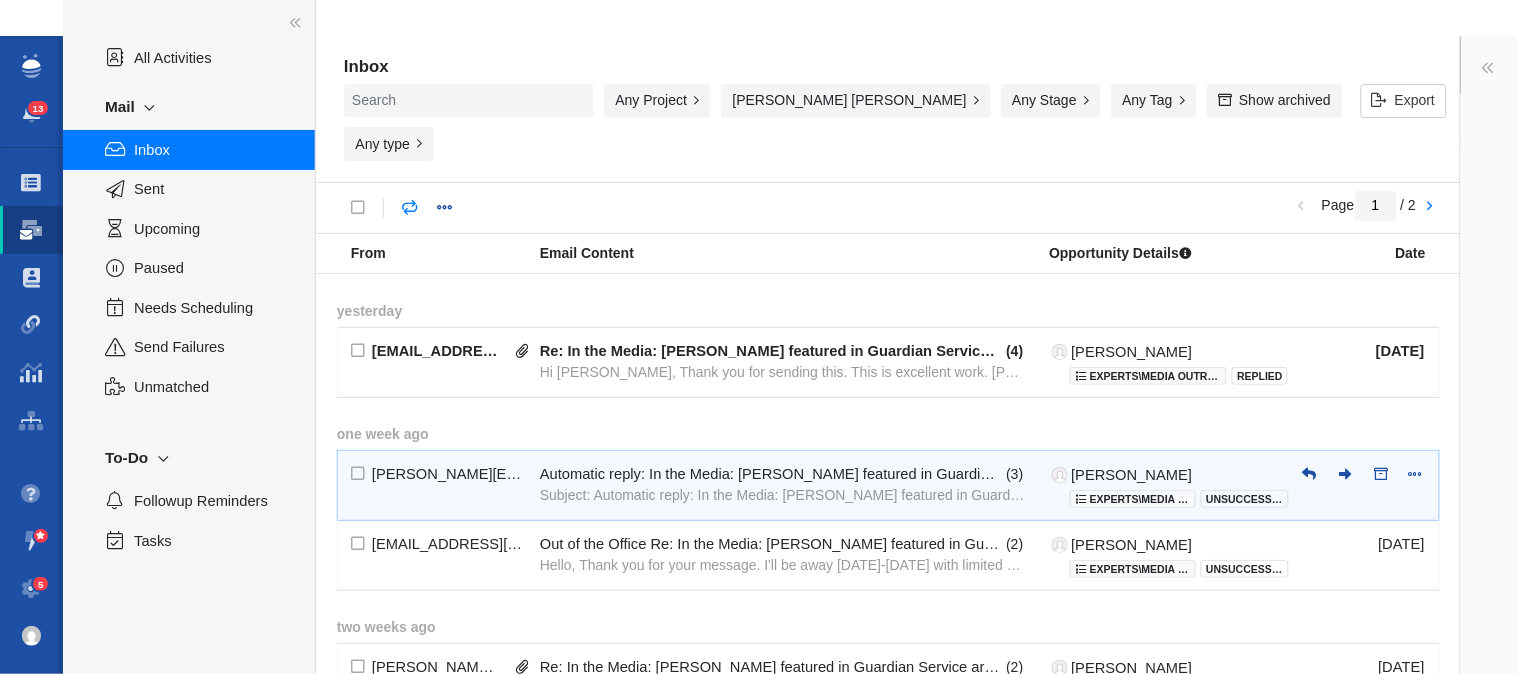 click on "Automatic reply: In the Media: [PERSON_NAME] featured in Guardian Service article" at bounding box center [771, 474] 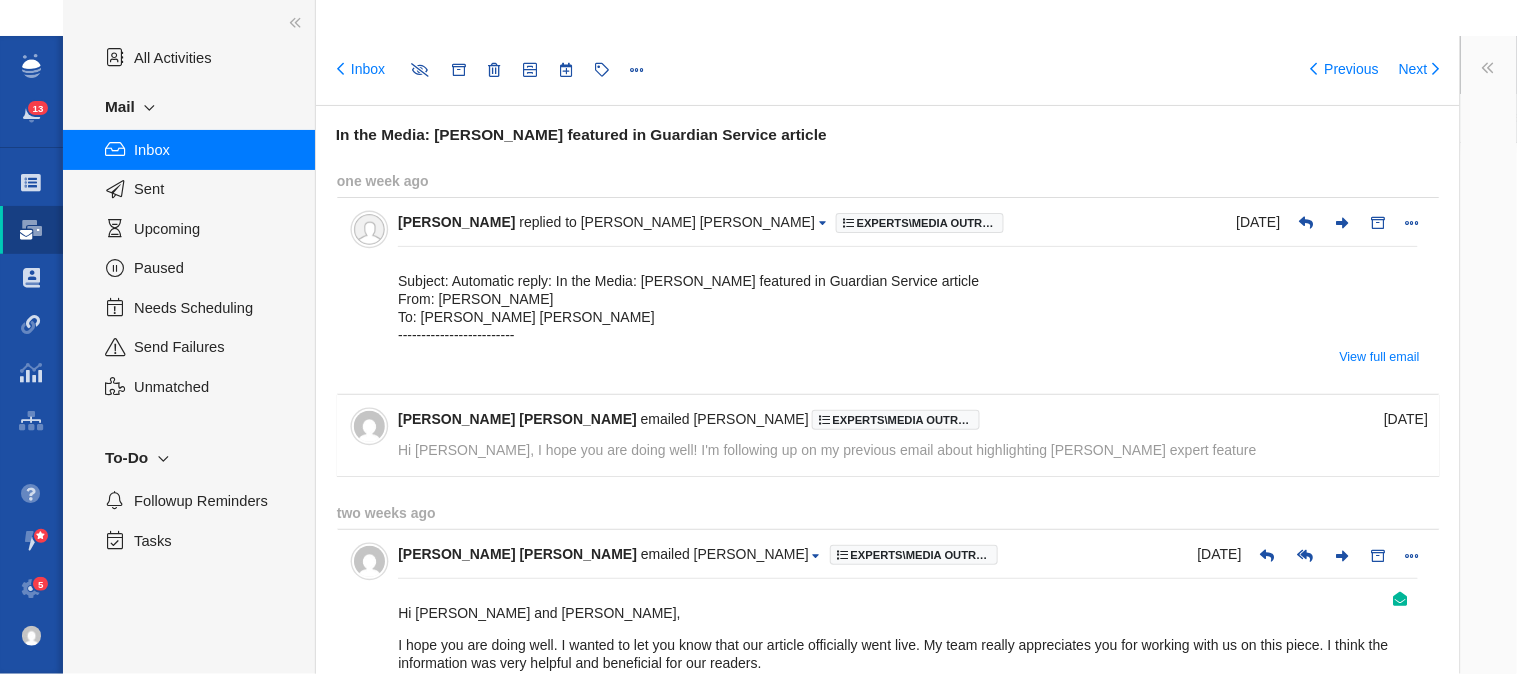 type on "message:1388056096" 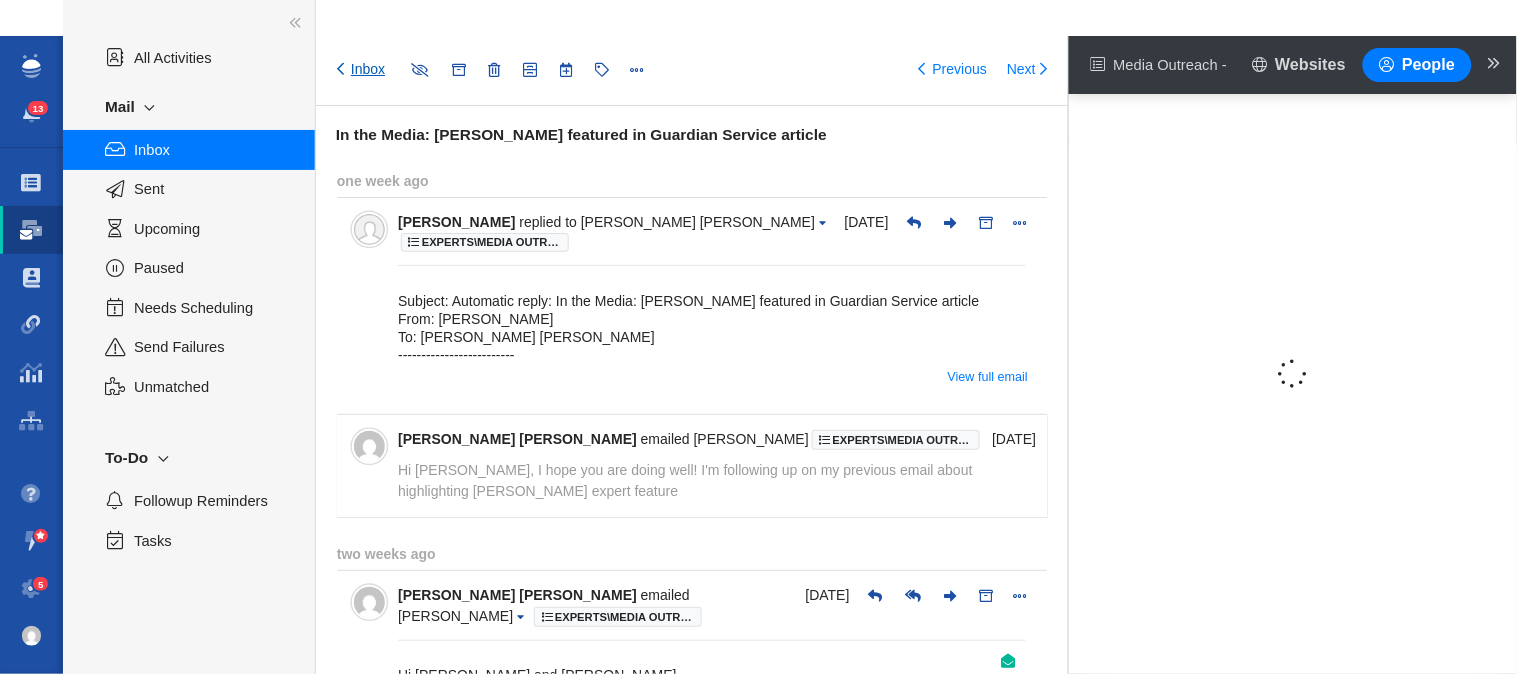 click on "Inbox" at bounding box center (361, 70) 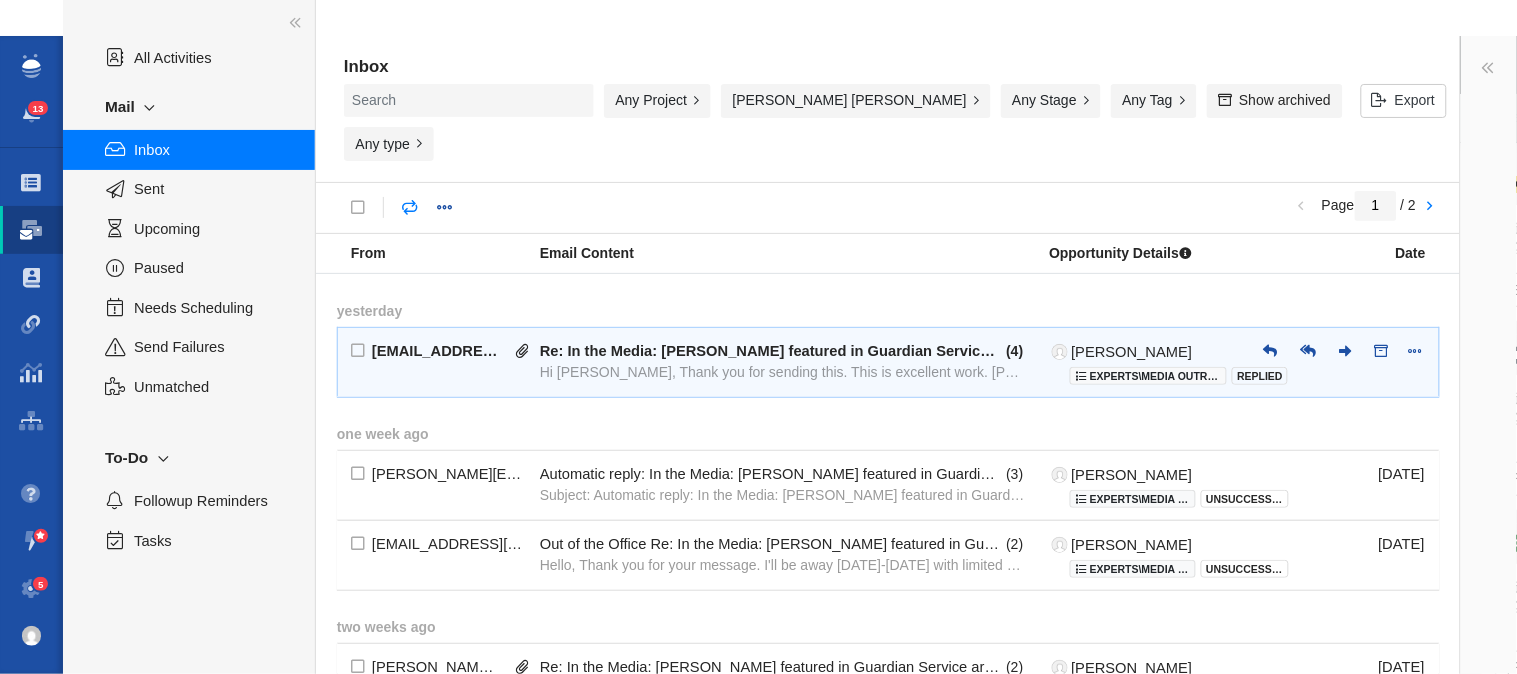 click on "Hi [PERSON_NAME], Thank you for sending this. This is excellent work. [PERSON_NAME] is faculty in the [GEOGRAPHIC_DATA], so" at bounding box center (783, 372) 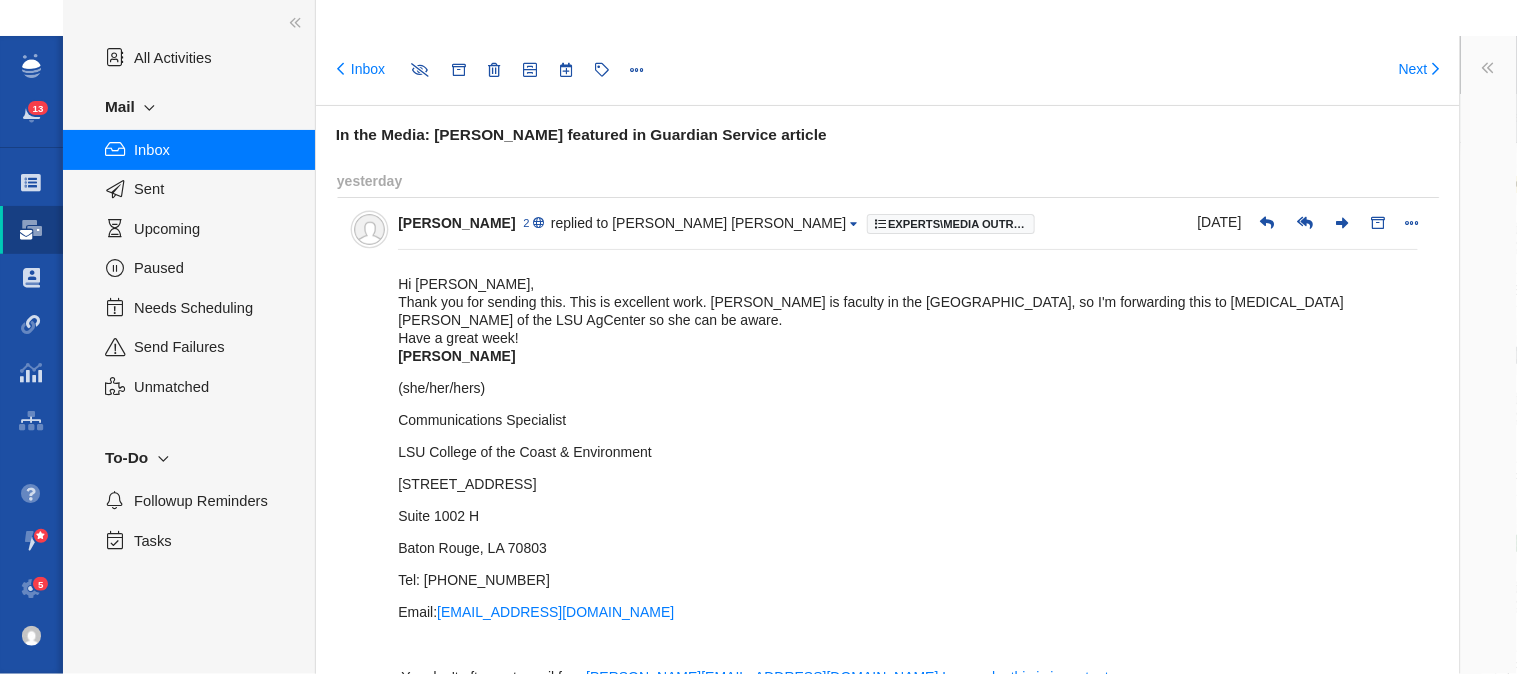 type on "message:1395634178" 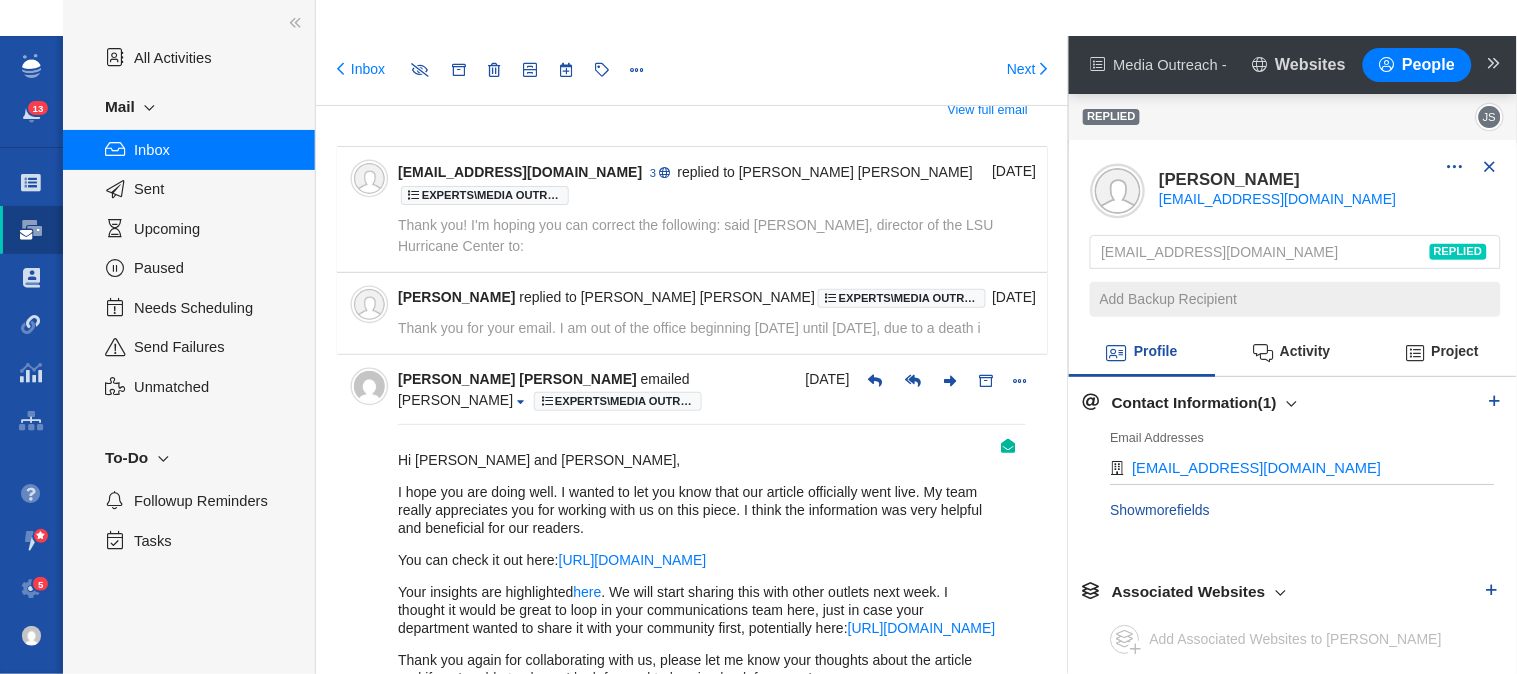scroll, scrollTop: 555, scrollLeft: 0, axis: vertical 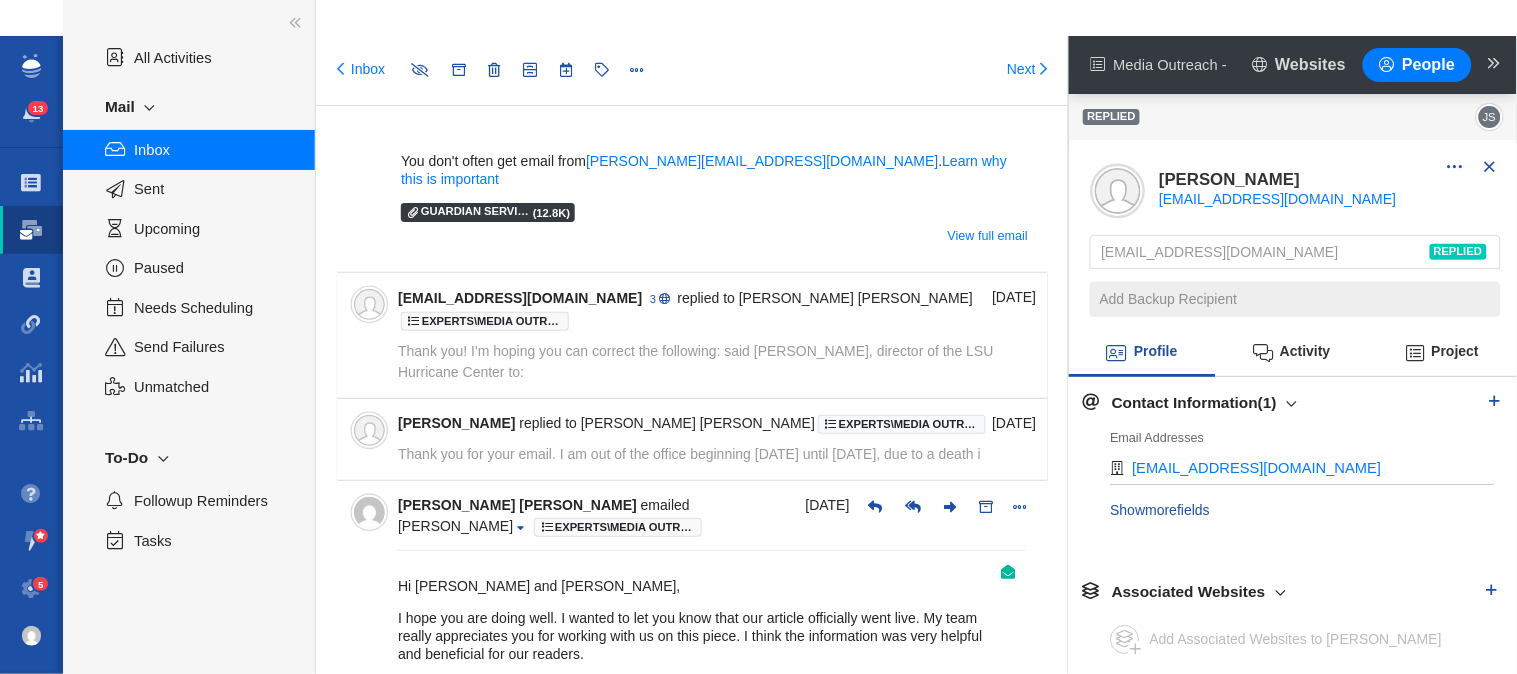 click on "Thank you! I'm hoping you can correct the following: said [PERSON_NAME], director of the LSU Hurricane Center to:" at bounding box center [696, 361] 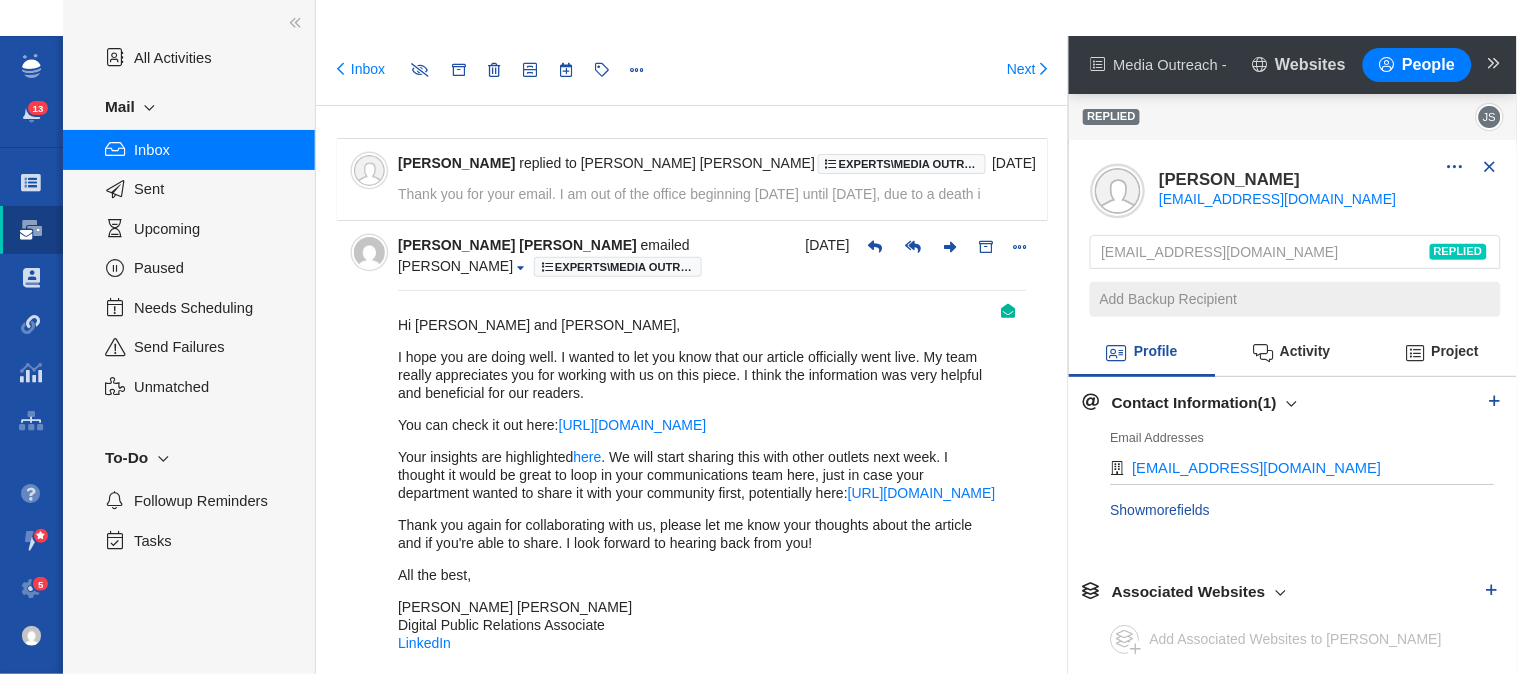 scroll, scrollTop: 1333, scrollLeft: 0, axis: vertical 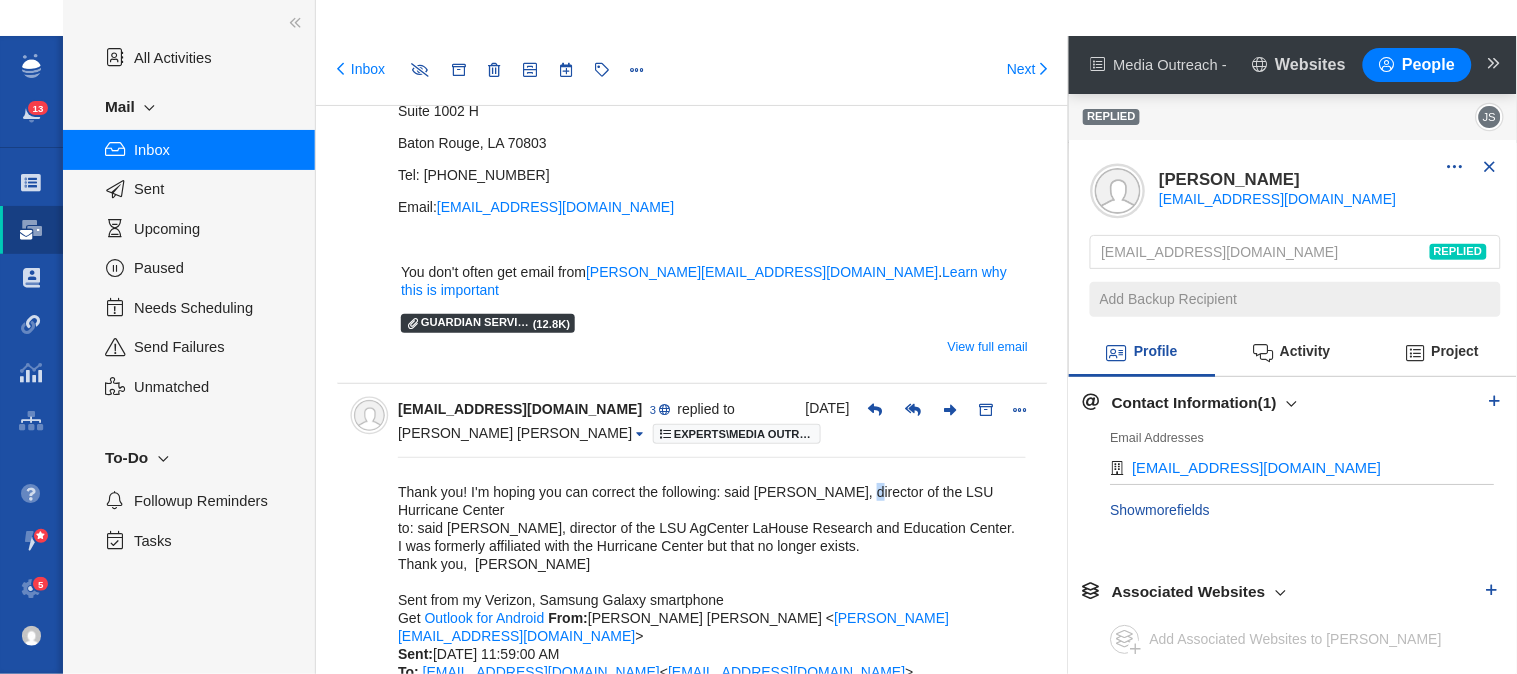 click on "Thank you! I'm hoping you can correct the following:   said [PERSON_NAME], director of the LSU Hurricane Center
to:   said [PERSON_NAME], director of the LSU AgCenter LaHouse Research and Education Center.
I was formerly affiliated with the Hurricane Center but that no longer exists.
Thank you,    [PERSON_NAME]
Sent from my Verizon, Samsung Galaxy smartphone
Get
Outlook for Android
From:  [PERSON_NAME] [PERSON_NAME] < [PERSON_NAME][EMAIL_ADDRESS][DOMAIN_NAME] >
Sent:  [DATE] 11:59:00 AM
To:   [EMAIL_ADDRESS][DOMAIN_NAME]  < [EMAIL_ADDRESS][DOMAIN_NAME] >
Cc:   [PERSON_NAME][EMAIL_ADDRESS][DOMAIN_NAME]  < [PERSON_NAME][EMAIL_ADDRESS][DOMAIN_NAME] >
Subject:  In the Media: [PERSON_NAME] featured in Guardian Service article
You don't often get email from  [PERSON_NAME][EMAIL_ADDRESS][DOMAIN_NAME] .   Learn why this is important
EXTERNAL EMAIL:  Evaluate." at bounding box center (712, 637) 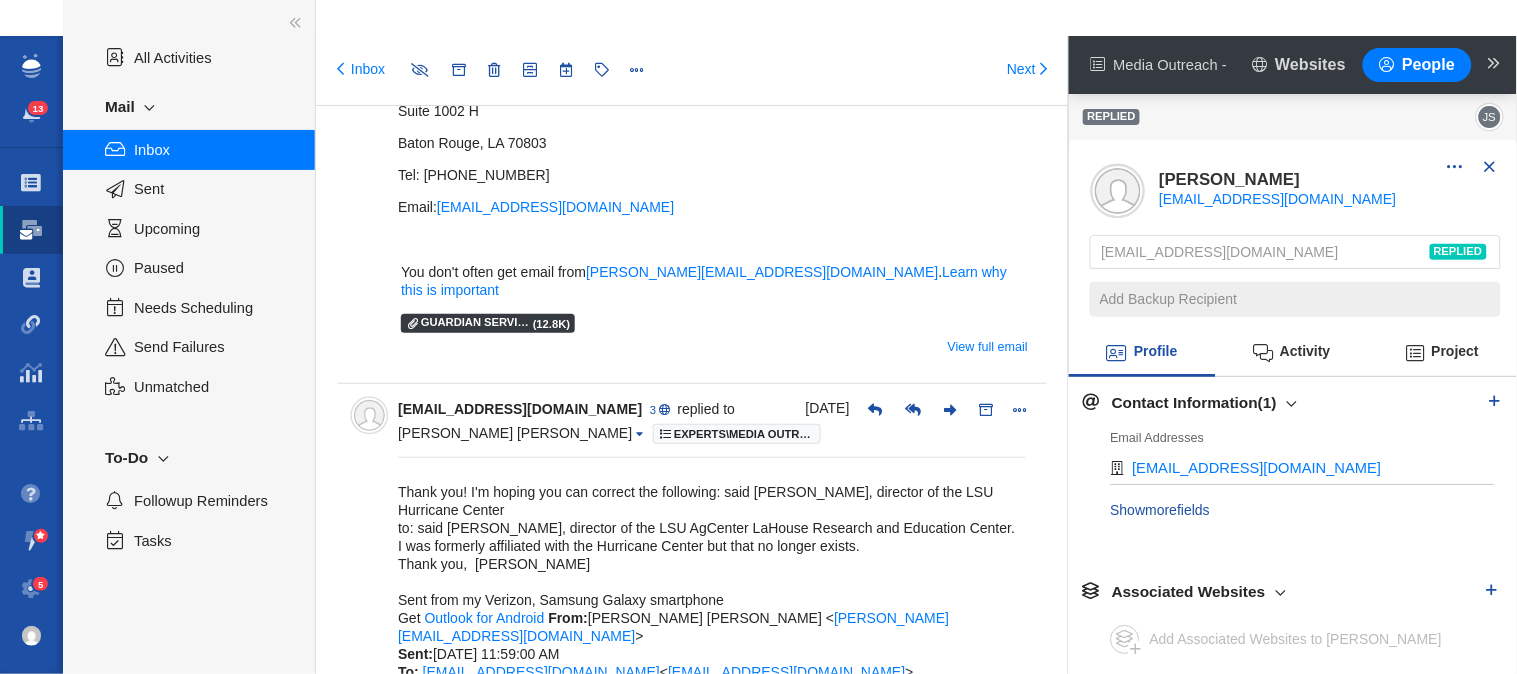 click on "Thank you! I'm hoping you can correct the following:   said [PERSON_NAME], director of the LSU Hurricane Center
to:   said [PERSON_NAME], director of the LSU AgCenter LaHouse Research and Education Center.
I was formerly affiliated with the Hurricane Center but that no longer exists.
Thank you,    [PERSON_NAME]
Sent from my Verizon, Samsung Galaxy smartphone
Get
Outlook for Android
From:  [PERSON_NAME] [PERSON_NAME] < [PERSON_NAME][EMAIL_ADDRESS][DOMAIN_NAME] >
Sent:  [DATE] 11:59:00 AM
To:   [EMAIL_ADDRESS][DOMAIN_NAME]  < [EMAIL_ADDRESS][DOMAIN_NAME] >
Cc:   [PERSON_NAME][EMAIL_ADDRESS][DOMAIN_NAME]  < [PERSON_NAME][EMAIL_ADDRESS][DOMAIN_NAME] >
Subject:  In the Media: [PERSON_NAME] featured in Guardian Service article
You don't often get email from  [PERSON_NAME][EMAIL_ADDRESS][DOMAIN_NAME] .   Learn why this is important
EXTERNAL EMAIL:  Evaluate." at bounding box center (712, 637) 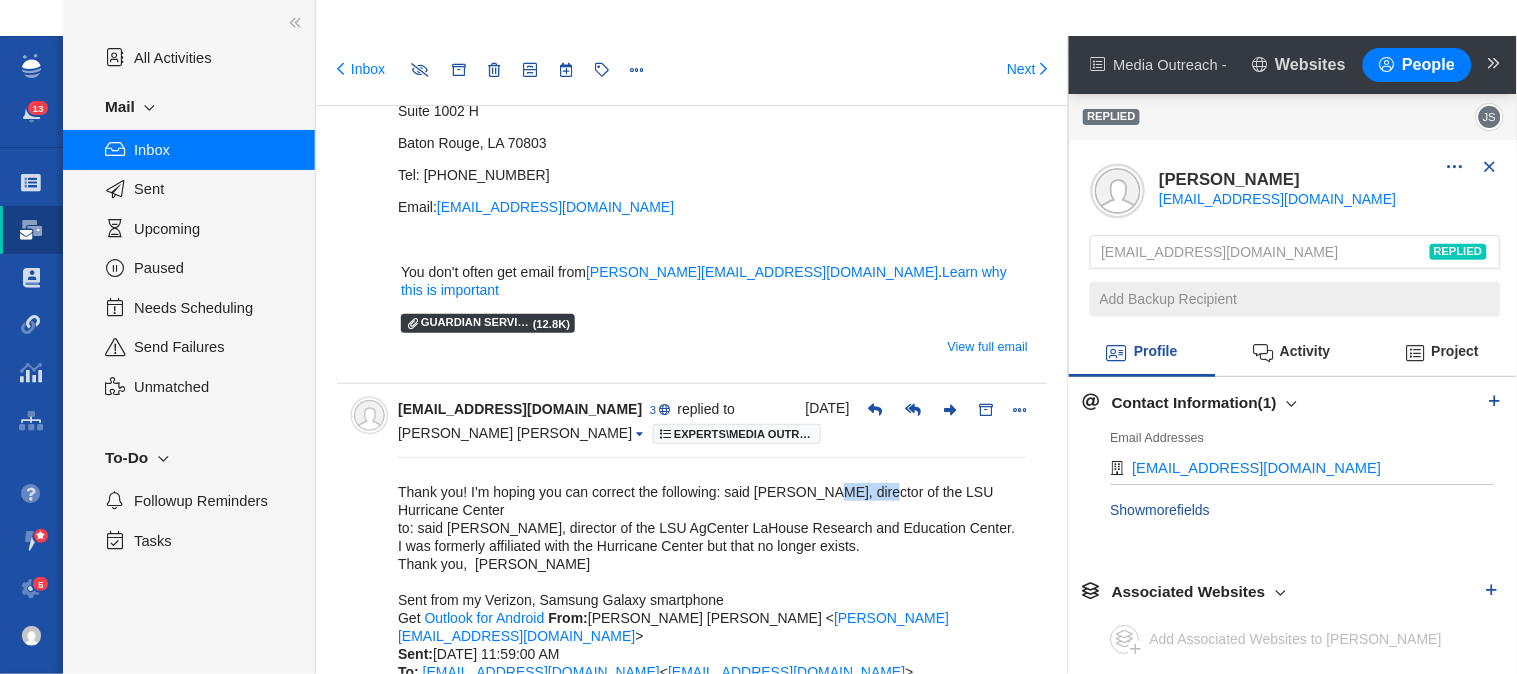 click on "Thank you! I'm hoping you can correct the following:   said [PERSON_NAME], director of the LSU Hurricane Center
to:   said [PERSON_NAME], director of the LSU AgCenter LaHouse Research and Education Center.
I was formerly affiliated with the Hurricane Center but that no longer exists.
Thank you,    [PERSON_NAME]
Sent from my Verizon, Samsung Galaxy smartphone
Get
Outlook for Android
From:  [PERSON_NAME] [PERSON_NAME] < [PERSON_NAME][EMAIL_ADDRESS][DOMAIN_NAME] >
Sent:  [DATE] 11:59:00 AM
To:   [EMAIL_ADDRESS][DOMAIN_NAME]  < [EMAIL_ADDRESS][DOMAIN_NAME] >
Cc:   [PERSON_NAME][EMAIL_ADDRESS][DOMAIN_NAME]  < [PERSON_NAME][EMAIL_ADDRESS][DOMAIN_NAME] >
Subject:  In the Media: [PERSON_NAME] featured in Guardian Service article
You don't often get email from  [PERSON_NAME][EMAIL_ADDRESS][DOMAIN_NAME] .   Learn why this is important
EXTERNAL EMAIL:  Evaluate." at bounding box center (712, 637) 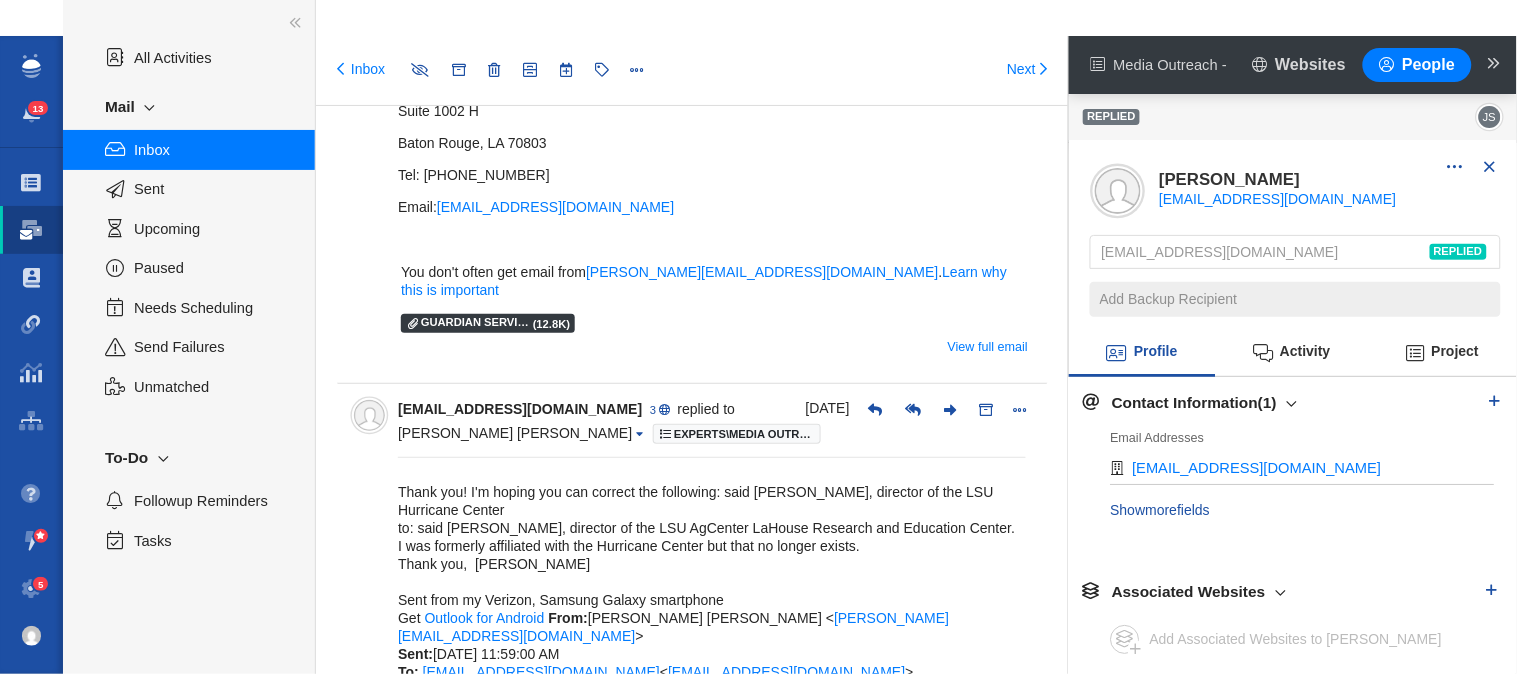 click on "Thank you! I'm hoping you can correct the following:   said [PERSON_NAME], director of the LSU Hurricane Center
to:   said [PERSON_NAME], director of the LSU AgCenter LaHouse Research and Education Center.
I was formerly affiliated with the Hurricane Center but that no longer exists.
Thank you,    [PERSON_NAME]
Sent from my Verizon, Samsung Galaxy smartphone
Get
Outlook for Android
From:  [PERSON_NAME] [PERSON_NAME] < [PERSON_NAME][EMAIL_ADDRESS][DOMAIN_NAME] >
Sent:  [DATE] 11:59:00 AM
To:   [EMAIL_ADDRESS][DOMAIN_NAME]  < [EMAIL_ADDRESS][DOMAIN_NAME] >
Cc:   [PERSON_NAME][EMAIL_ADDRESS][DOMAIN_NAME]  < [PERSON_NAME][EMAIL_ADDRESS][DOMAIN_NAME] >
Subject:  In the Media: [PERSON_NAME] featured in Guardian Service article
You don't often get email from  [PERSON_NAME][EMAIL_ADDRESS][DOMAIN_NAME] .   Learn why this is important
EXTERNAL EMAIL:  Evaluate." at bounding box center (712, 637) 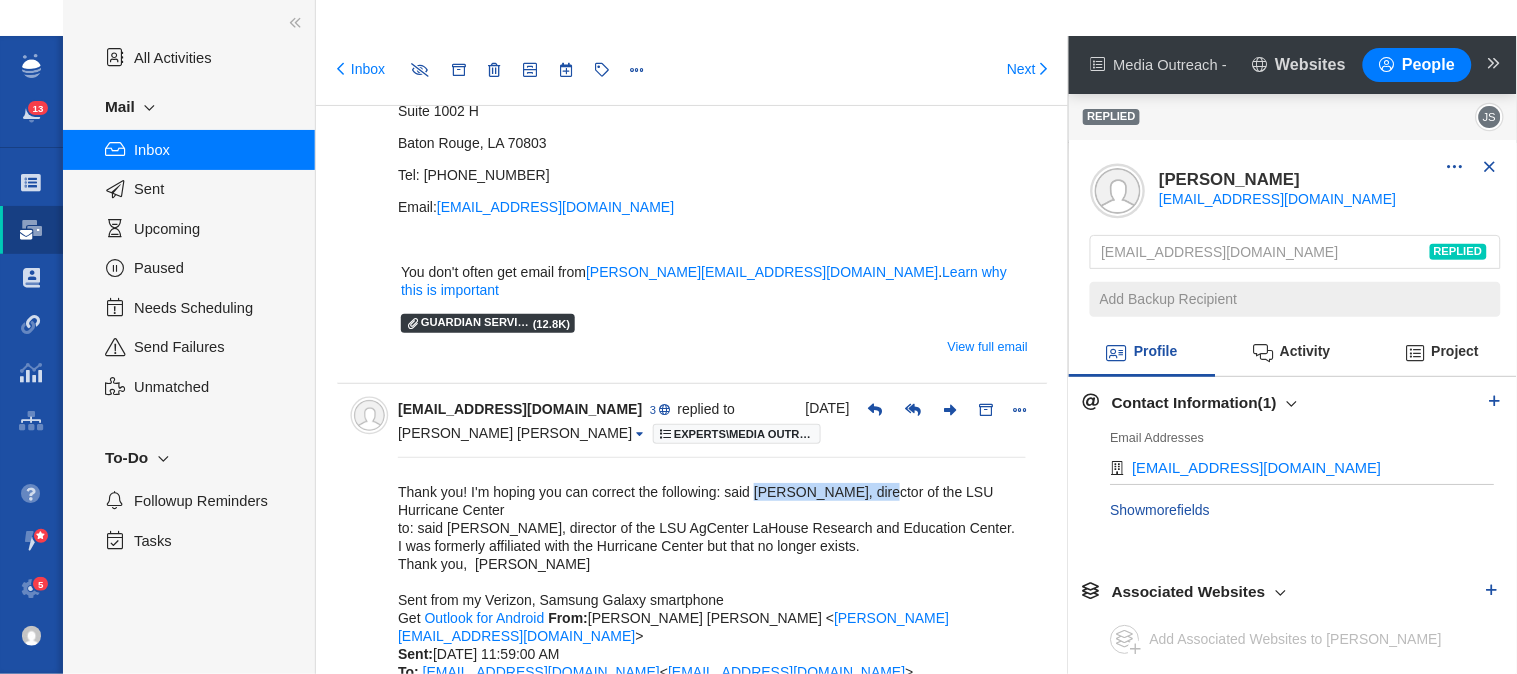 drag, startPoint x: 760, startPoint y: 447, endPoint x: 840, endPoint y: 404, distance: 90.824005 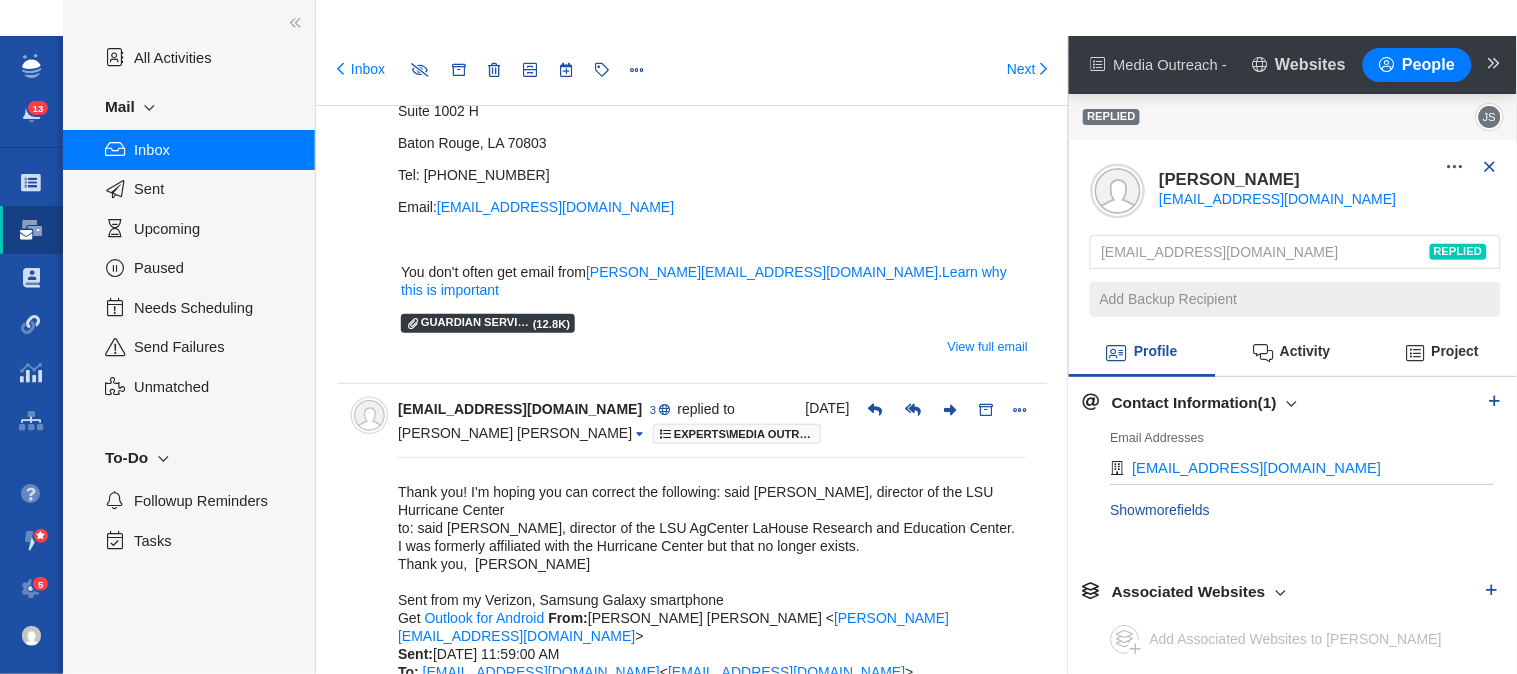 click on "Thank you! I'm hoping you can correct the following:   said [PERSON_NAME], director of the LSU Hurricane Center
to:   said [PERSON_NAME], director of the LSU AgCenter LaHouse Research and Education Center.
I was formerly affiliated with the Hurricane Center but that no longer exists.
Thank you,    [PERSON_NAME]
Sent from my Verizon, Samsung Galaxy smartphone
Get
Outlook for Android
From:  [PERSON_NAME] [PERSON_NAME] < [PERSON_NAME][EMAIL_ADDRESS][DOMAIN_NAME] >
Sent:  [DATE] 11:59:00 AM
To:   [EMAIL_ADDRESS][DOMAIN_NAME]  < [EMAIL_ADDRESS][DOMAIN_NAME] >
Cc:   [PERSON_NAME][EMAIL_ADDRESS][DOMAIN_NAME]  < [PERSON_NAME][EMAIL_ADDRESS][DOMAIN_NAME] >
Subject:  In the Media: [PERSON_NAME] featured in Guardian Service article
You don't often get email from  [PERSON_NAME][EMAIL_ADDRESS][DOMAIN_NAME] .   Learn why this is important
EXTERNAL EMAIL:  Evaluate." at bounding box center (712, 637) 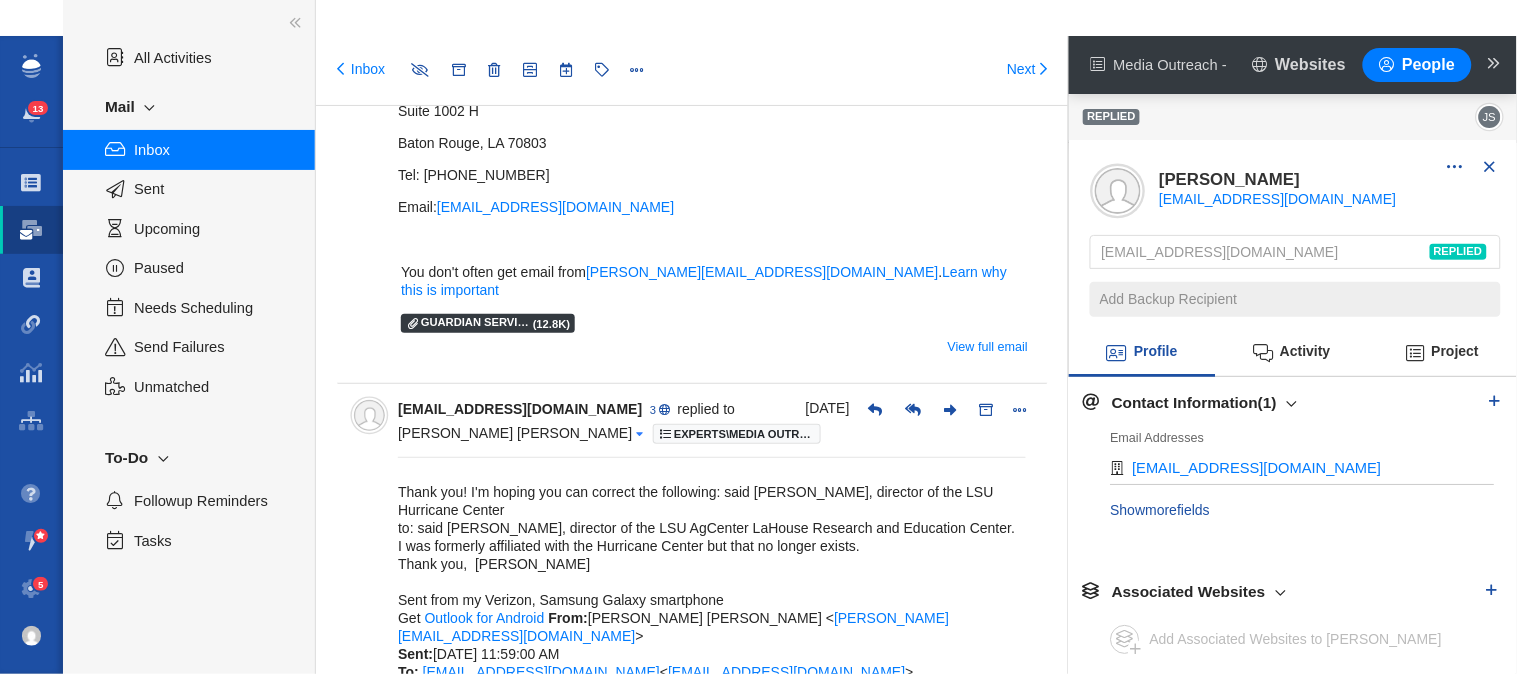 click at bounding box center [639, 433] 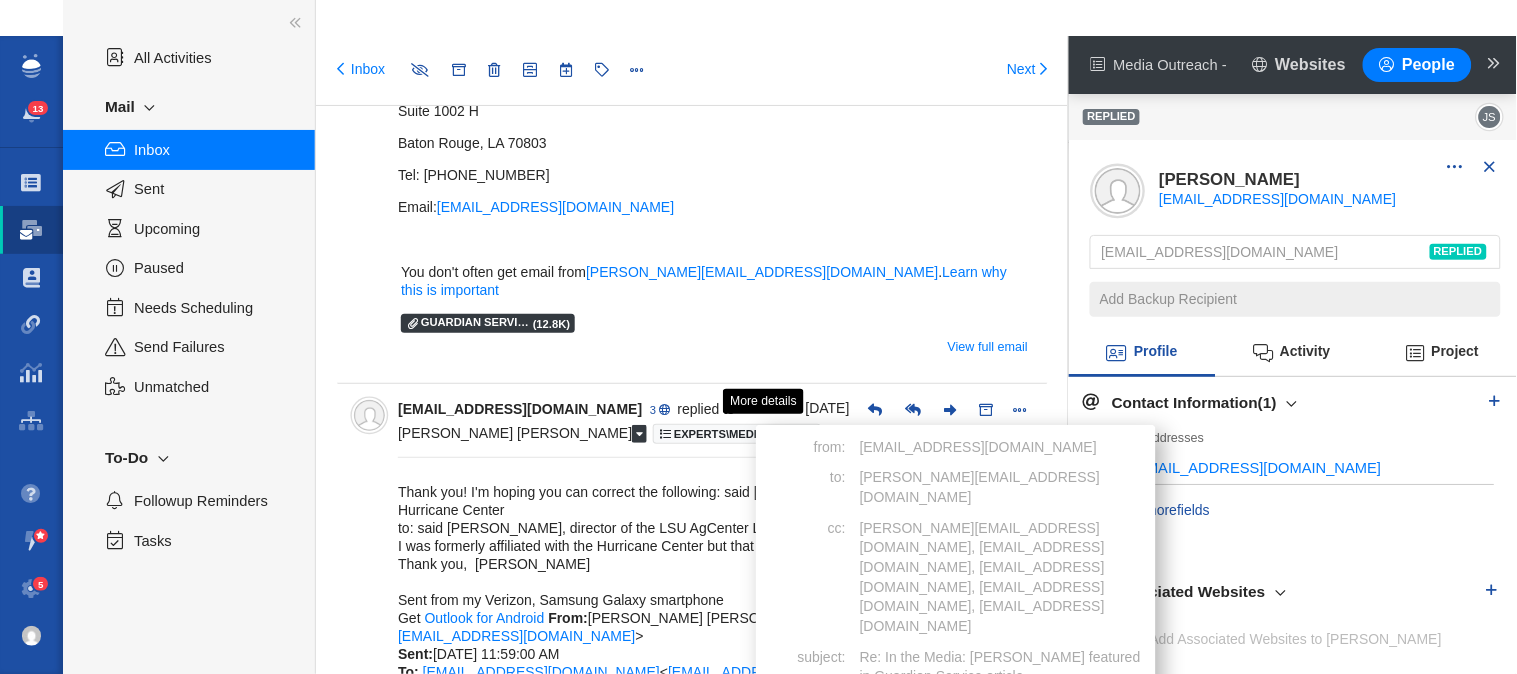 click at bounding box center (639, 433) 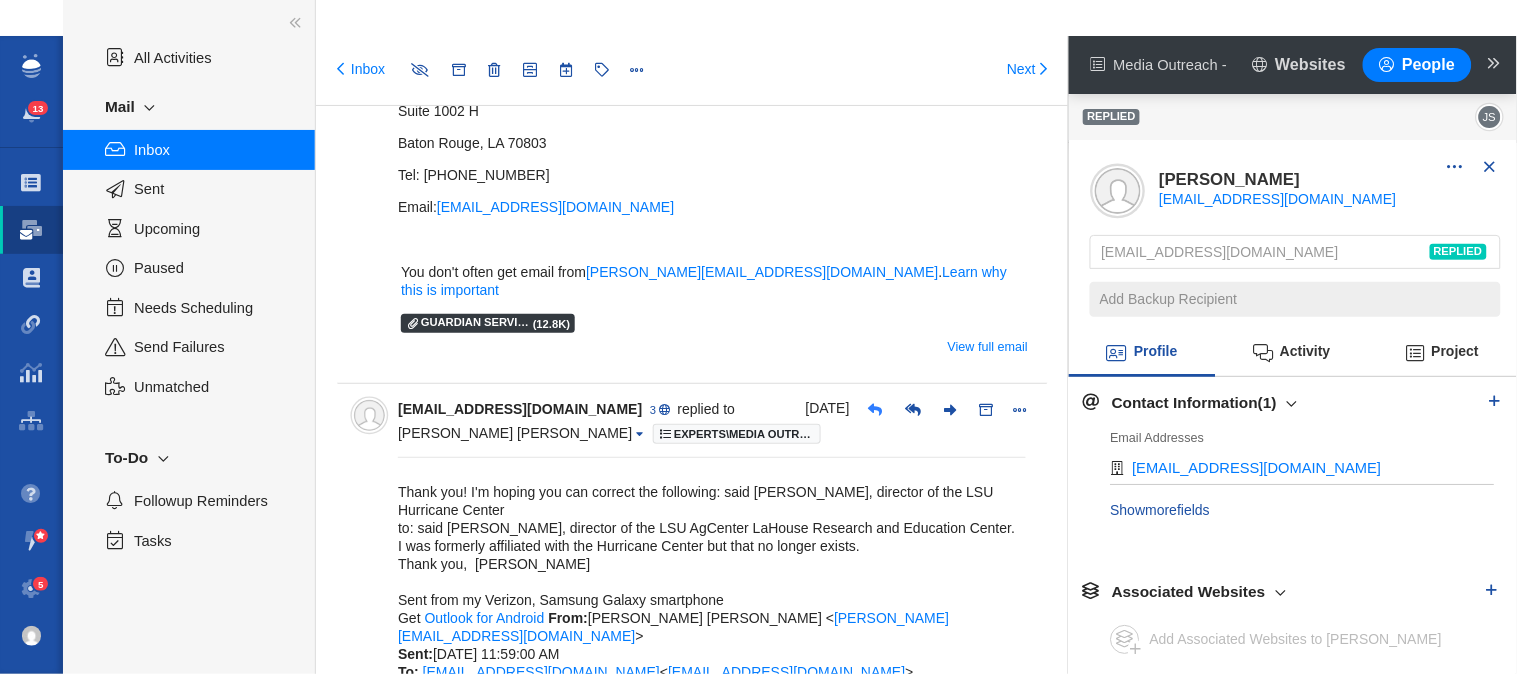 click at bounding box center (875, 410) 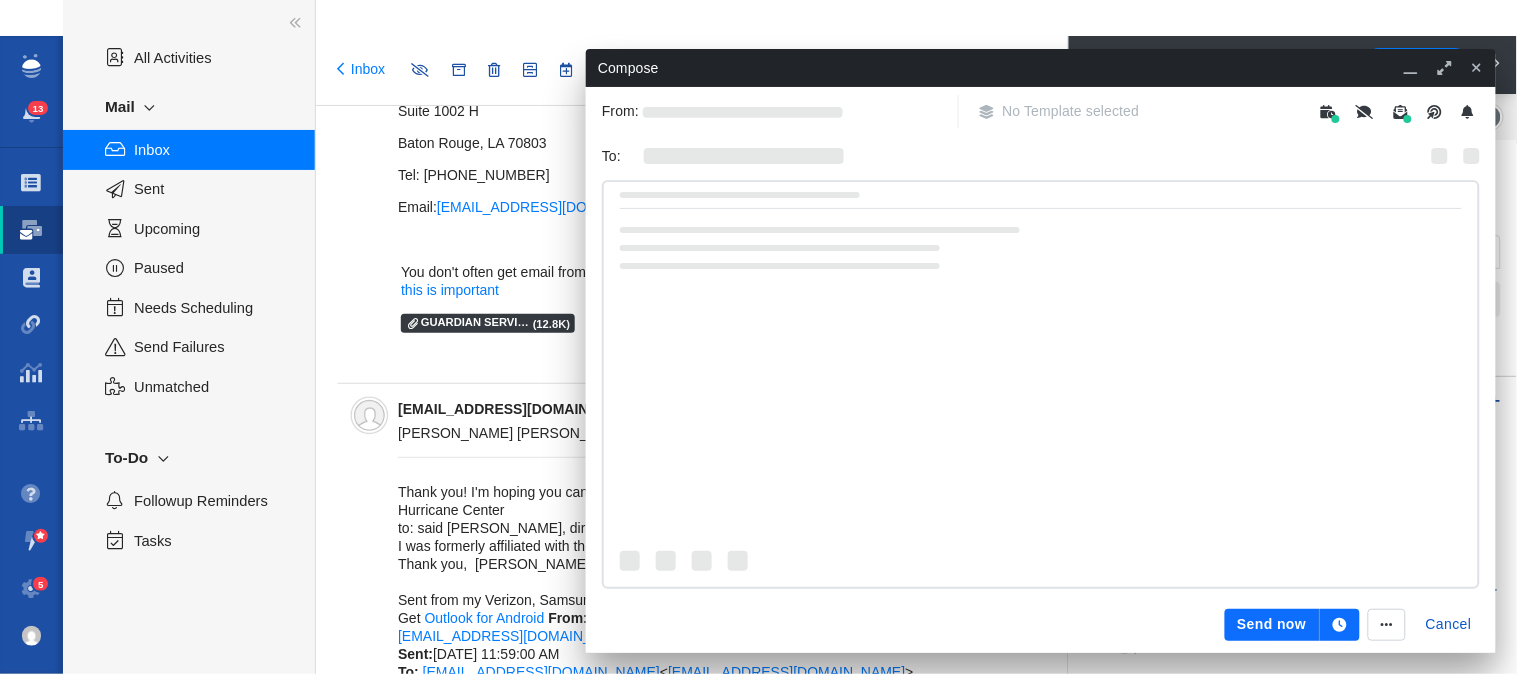 click on "Thank you! I'm hoping you can correct the following:   said [PERSON_NAME], director of the LSU Hurricane Center
to:   said [PERSON_NAME], director of the LSU AgCenter LaHouse Research and Education Center.
I was formerly affiliated with the Hurricane Center but that no longer exists.
Thank you,    [PERSON_NAME]
Sent from my Verizon, Samsung Galaxy smartphone
Get
Outlook for Android
From:  [PERSON_NAME] [PERSON_NAME] < [PERSON_NAME][EMAIL_ADDRESS][DOMAIN_NAME] >
Sent:  [DATE] 11:59:00 AM
To:   [EMAIL_ADDRESS][DOMAIN_NAME]  < [EMAIL_ADDRESS][DOMAIN_NAME] >
Cc:   [PERSON_NAME][EMAIL_ADDRESS][DOMAIN_NAME]  < [PERSON_NAME][EMAIL_ADDRESS][DOMAIN_NAME] >
Subject:  In the Media: [PERSON_NAME] featured in Guardian Service article
You don't often get email from  [PERSON_NAME][EMAIL_ADDRESS][DOMAIN_NAME] .   Learn why this is important
EXTERNAL EMAIL:  Evaluate." at bounding box center [712, 637] 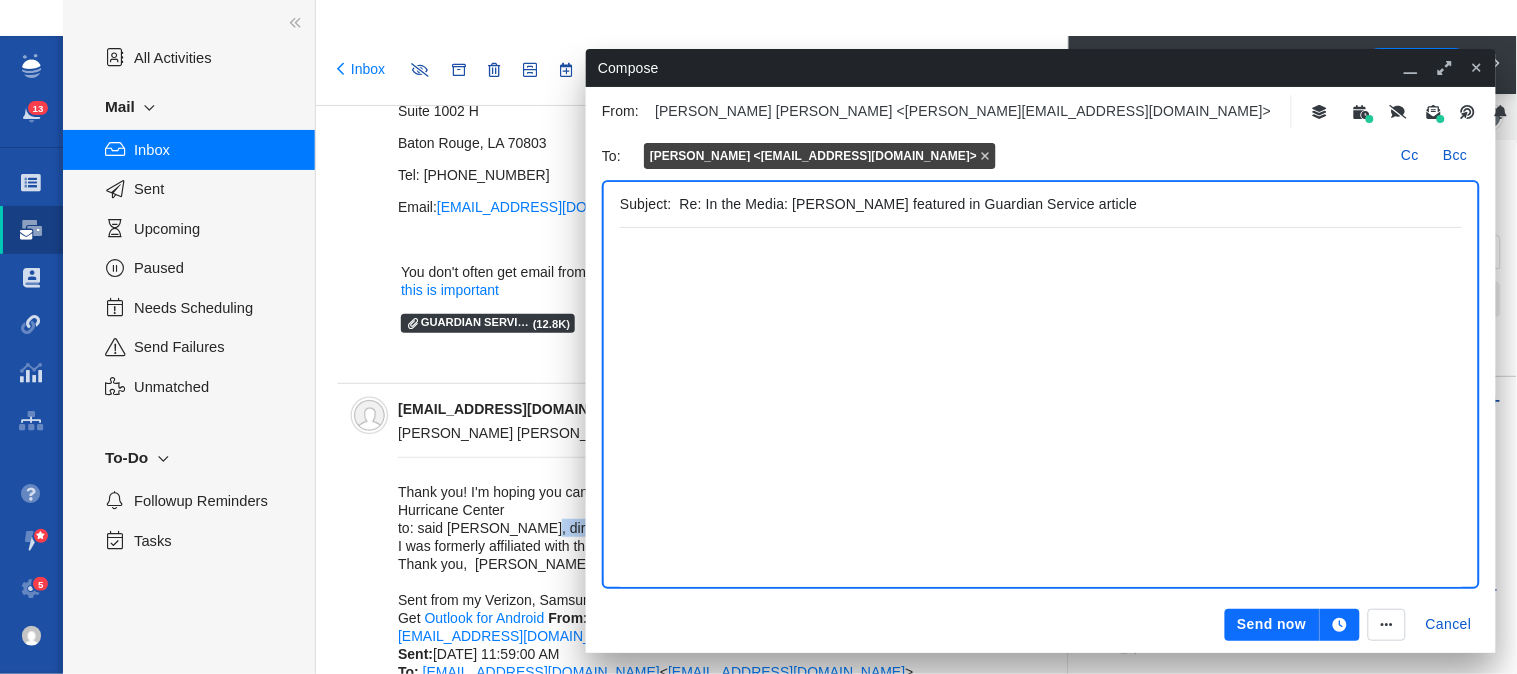 click on "Thank you! I'm hoping you can correct the following:   said [PERSON_NAME], director of the LSU Hurricane Center
to:   said [PERSON_NAME], director of the LSU AgCenter LaHouse Research and Education Center.
I was formerly affiliated with the Hurricane Center but that no longer exists.
Thank you,    [PERSON_NAME]
Sent from my Verizon, Samsung Galaxy smartphone
Get
Outlook for Android
From:  [PERSON_NAME] [PERSON_NAME] < [PERSON_NAME][EMAIL_ADDRESS][DOMAIN_NAME] >
Sent:  [DATE] 11:59:00 AM
To:   [EMAIL_ADDRESS][DOMAIN_NAME]  < [EMAIL_ADDRESS][DOMAIN_NAME] >
Cc:   [PERSON_NAME][EMAIL_ADDRESS][DOMAIN_NAME]  < [PERSON_NAME][EMAIL_ADDRESS][DOMAIN_NAME] >
Subject:  In the Media: [PERSON_NAME] featured in Guardian Service article
You don't often get email from  [PERSON_NAME][EMAIL_ADDRESS][DOMAIN_NAME] .   Learn why this is important
EXTERNAL EMAIL:  Evaluate." at bounding box center (712, 637) 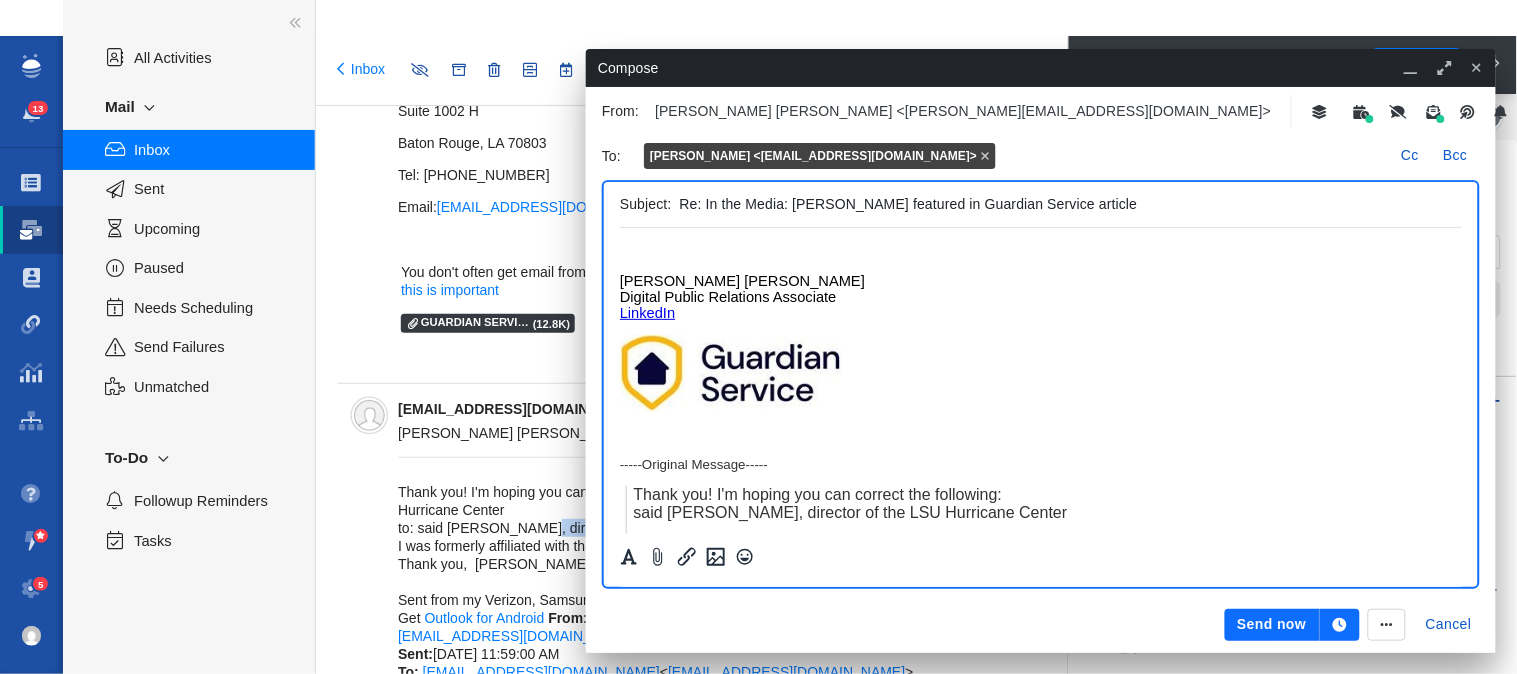 scroll, scrollTop: 0, scrollLeft: 0, axis: both 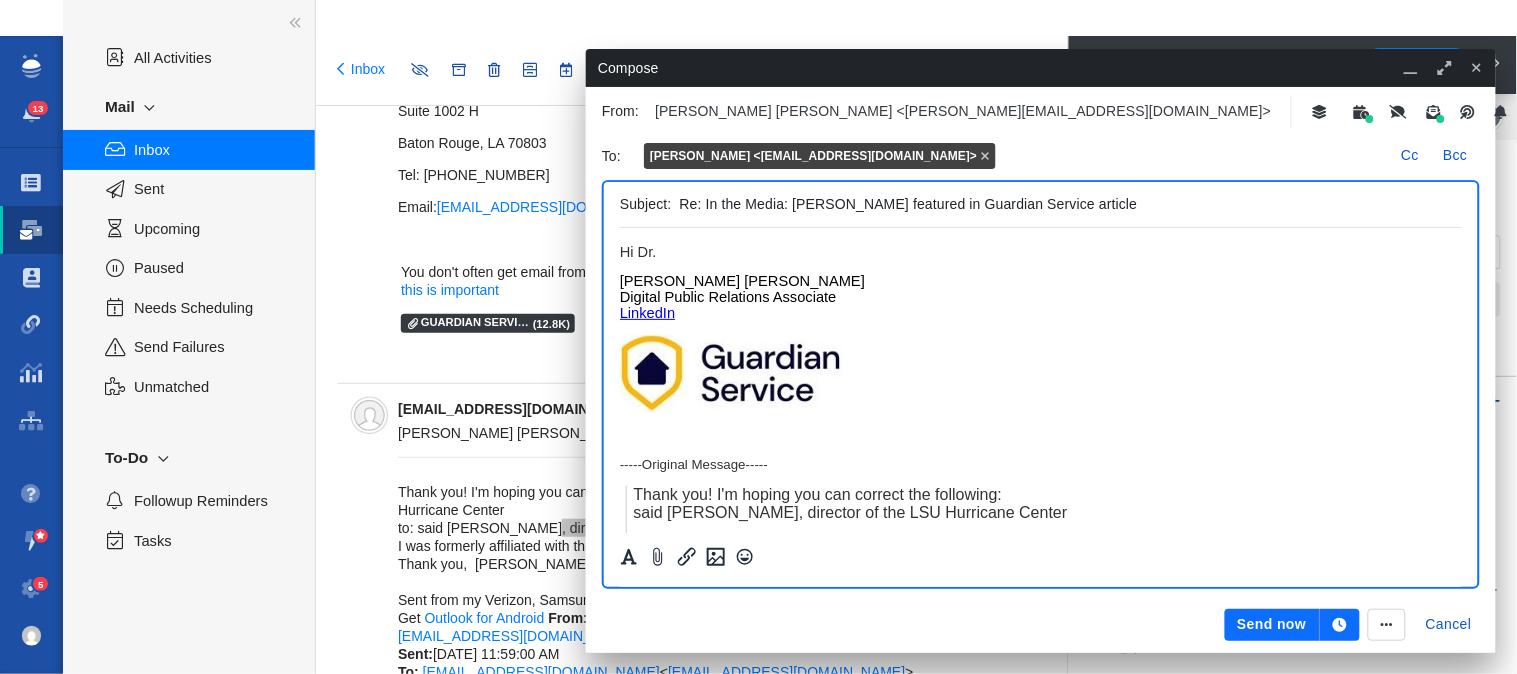 click on "﻿Hi Dr.  [PERSON_NAME] [PERSON_NAME] Digital Public Relations Associate LinkedIn -----Original Message----- Thank you! I'm hoping you can correct the following: said [PERSON_NAME], director of the LSU Hurricane Center to: said [PERSON_NAME], director of the LSU AgCenter LaHouse Research and Education Center. I was formerly affiliated with the Hurricane Center but that no longer exists.  Thank you,  [PERSON_NAME] Sent from my Verizon, Samsung Galaxy smartphone Get  Outlook for Android From:  [PERSON_NAME] [PERSON_NAME] <[PERSON_NAME][EMAIL_ADDRESS][DOMAIN_NAME]> Sent:  [DATE] 11:59:00 AM To:  [EMAIL_ADDRESS][DOMAIN_NAME] <[EMAIL_ADDRESS][DOMAIN_NAME]> Cc:  [PERSON_NAME][EMAIL_ADDRESS][DOMAIN_NAME] <[PERSON_NAME][EMAIL_ADDRESS][DOMAIN_NAME]> Subject:  In the Media: [PERSON_NAME] featured in Guardian Service article You don't often get email from [PERSON_NAME][EMAIL_ADDRESS][DOMAIN_NAME].   Learn why this is important EXTERNAL EMAIL:  Evaluate. Hi [PERSON_NAME] and [PERSON_NAME],  You can check it out here:  [URL][DOMAIN_NAME] Your insights are highlighted   here" at bounding box center (1040, 849) 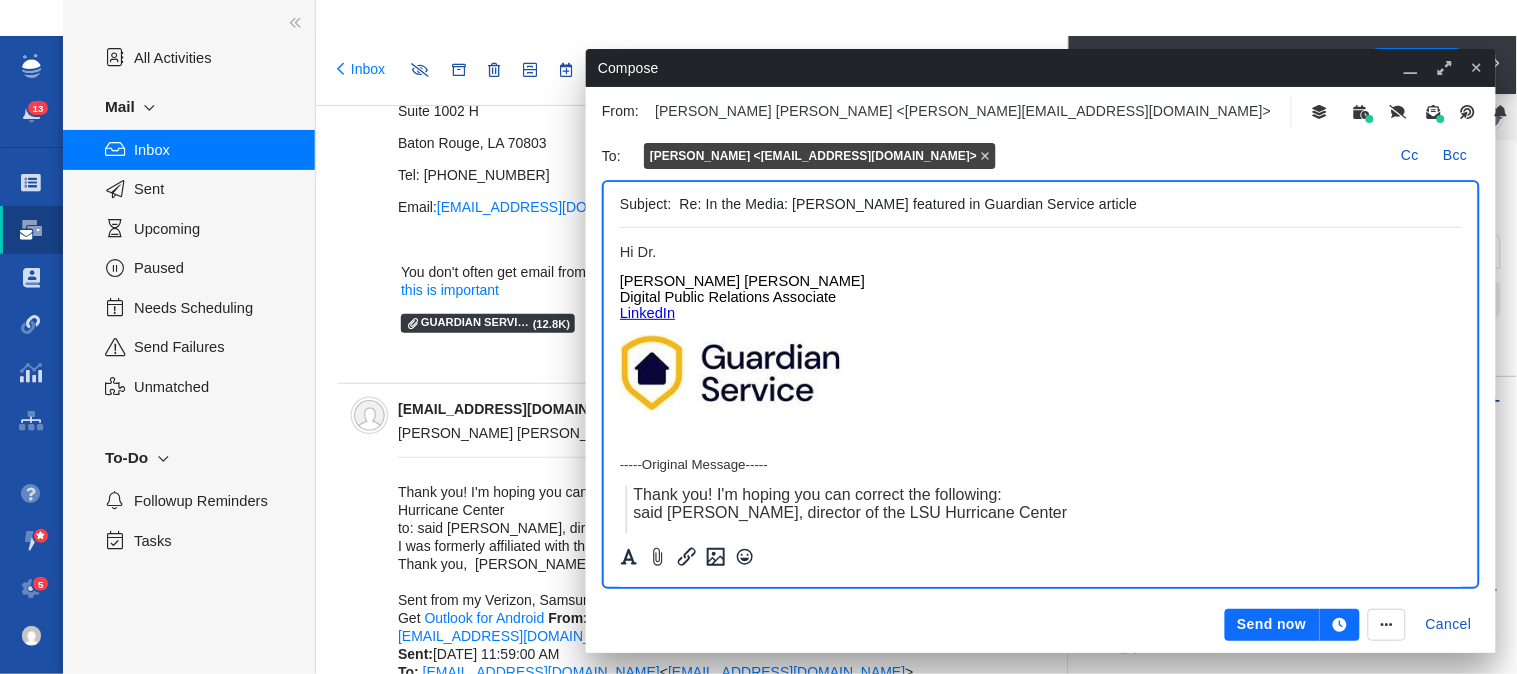 click on "Thank you! I'm hoping you can correct the following:   said [PERSON_NAME], director of the LSU Hurricane Center
to:   said [PERSON_NAME], director of the LSU AgCenter LaHouse Research and Education Center.
I was formerly affiliated with the Hurricane Center but that no longer exists.
Thank you,    [PERSON_NAME]
Sent from my Verizon, Samsung Galaxy smartphone
Get
Outlook for Android
From:  [PERSON_NAME] [PERSON_NAME] < [PERSON_NAME][EMAIL_ADDRESS][DOMAIN_NAME] >
Sent:  [DATE] 11:59:00 AM
To:   [EMAIL_ADDRESS][DOMAIN_NAME]  < [EMAIL_ADDRESS][DOMAIN_NAME] >
Cc:   [PERSON_NAME][EMAIL_ADDRESS][DOMAIN_NAME]  < [PERSON_NAME][EMAIL_ADDRESS][DOMAIN_NAME] >
Subject:  In the Media: [PERSON_NAME] featured in Guardian Service article
You don't often get email from  [PERSON_NAME][EMAIL_ADDRESS][DOMAIN_NAME] .   Learn why this is important
EXTERNAL EMAIL:  Evaluate." at bounding box center (712, 637) 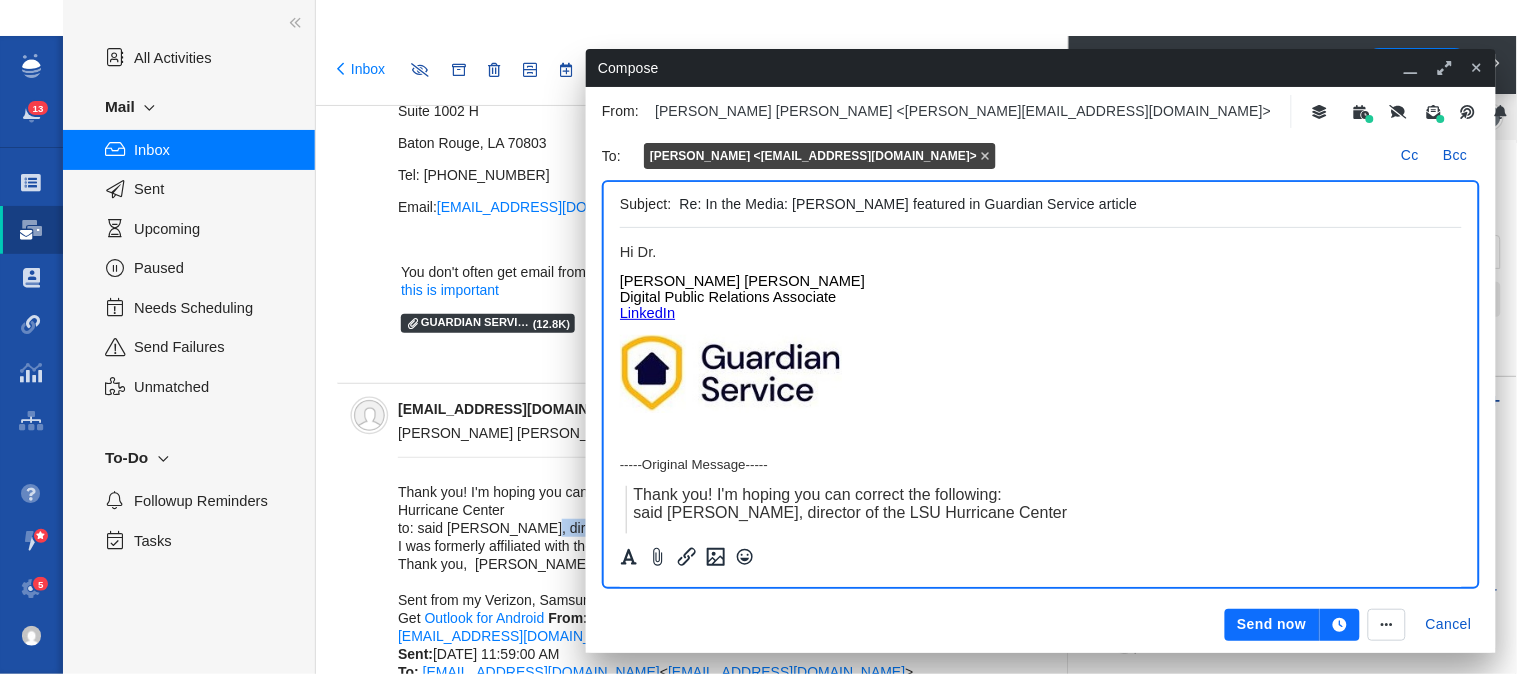 click on "﻿Hi Dr." at bounding box center (1040, 252) 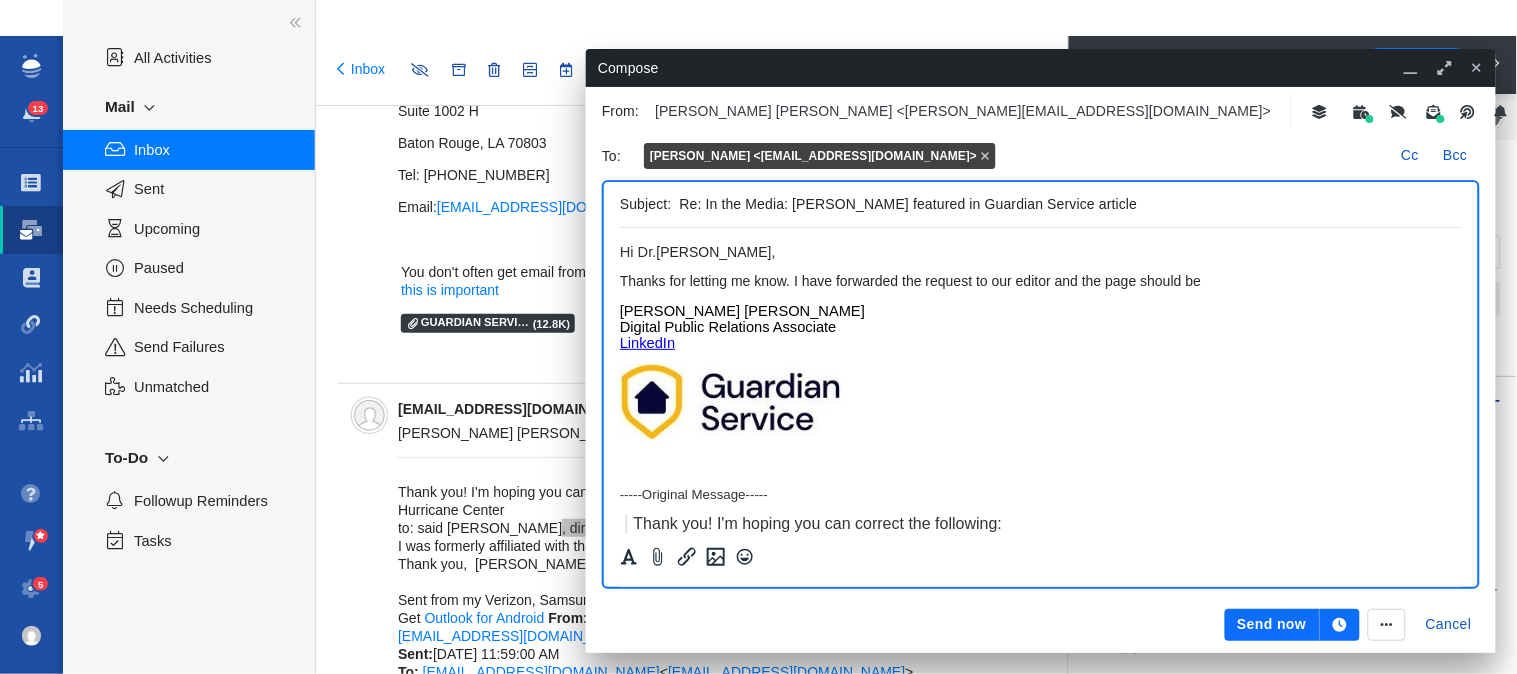 click on "Thanks for letting me know. I have forwarded the request to our editor and the page should be" at bounding box center (1040, 281) 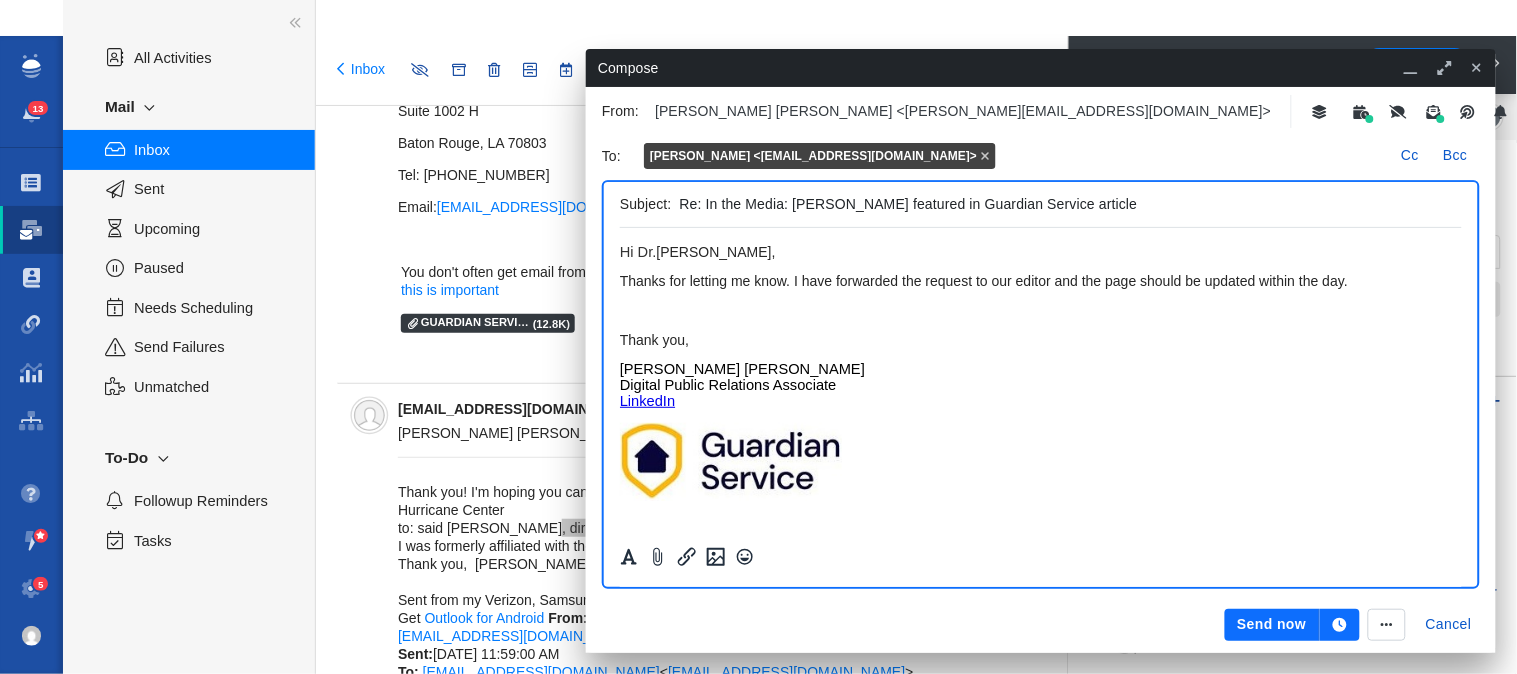 click on "Send now" at bounding box center [1272, 625] 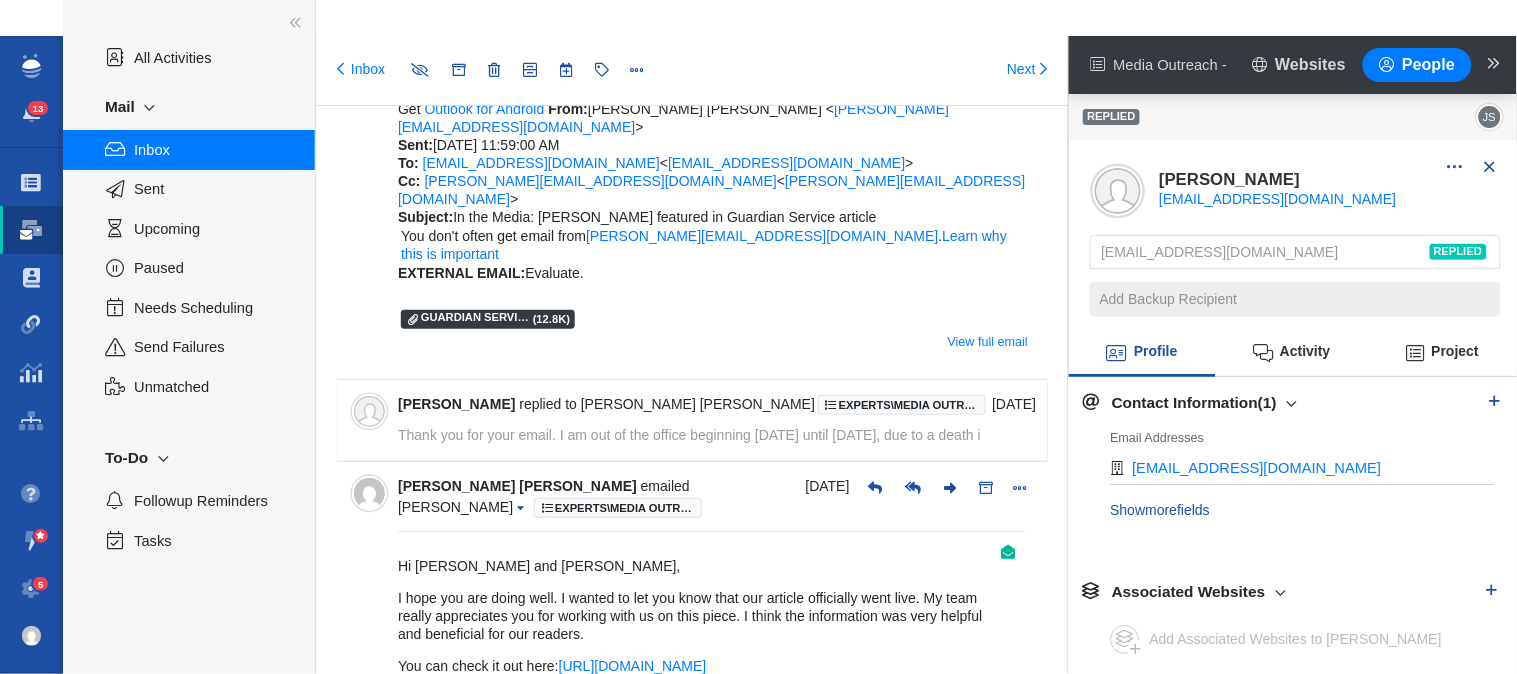 scroll, scrollTop: 1111, scrollLeft: 0, axis: vertical 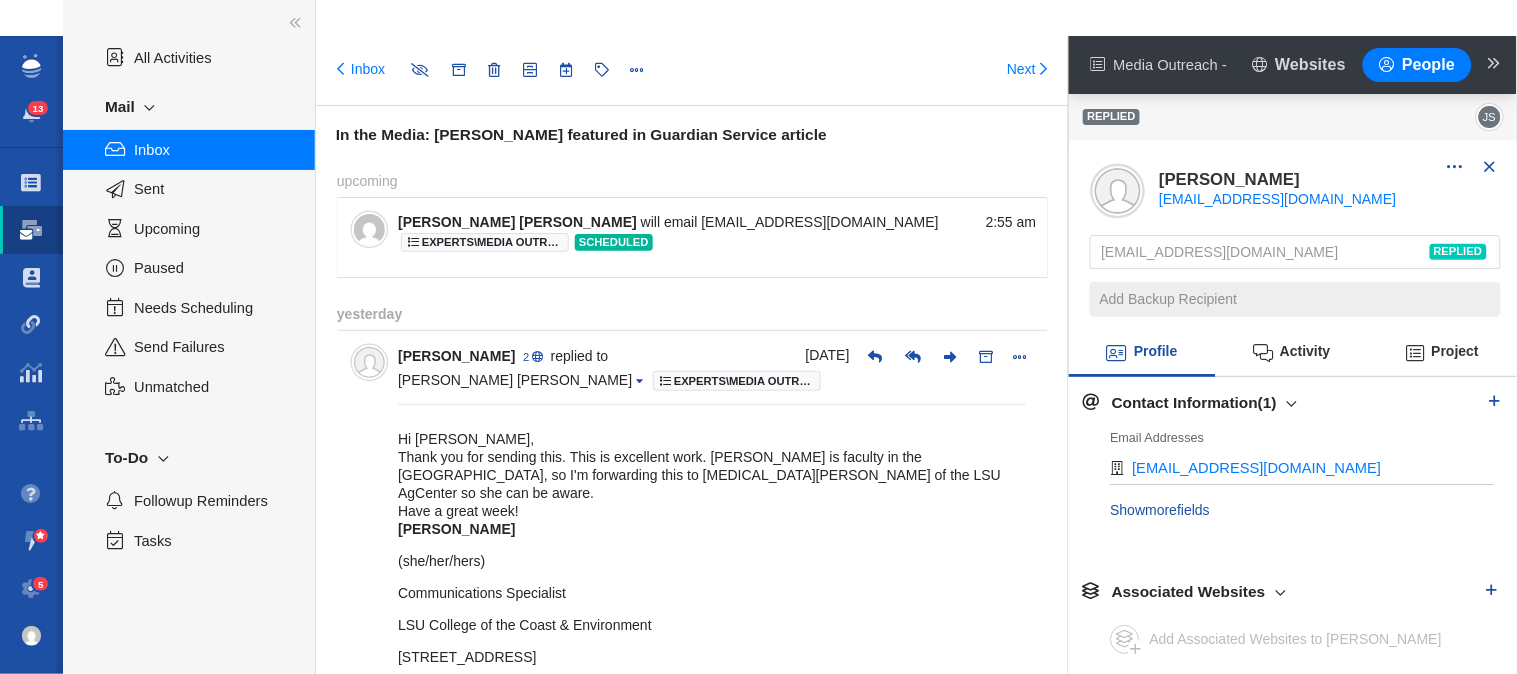 click on "Hi [PERSON_NAME],
Thank you for sending this. This is excellent work. [PERSON_NAME] is faculty in the [GEOGRAPHIC_DATA], so I'm forwarding this to [MEDICAL_DATA][PERSON_NAME] of the LSU AgCenter so she can be aware.
Have a great week!
[PERSON_NAME]
(she/her/hers)
Communications Specialist
LSU College of the Coast & Environment
[STREET_ADDRESS]
Tel: [PHONE_NUMBER]
Email:   [EMAIL_ADDRESS][DOMAIN_NAME]
You don't often get email from  [PERSON_NAME][EMAIL_ADDRESS][DOMAIN_NAME] .   Learn why this is important" at bounding box center [712, 654] 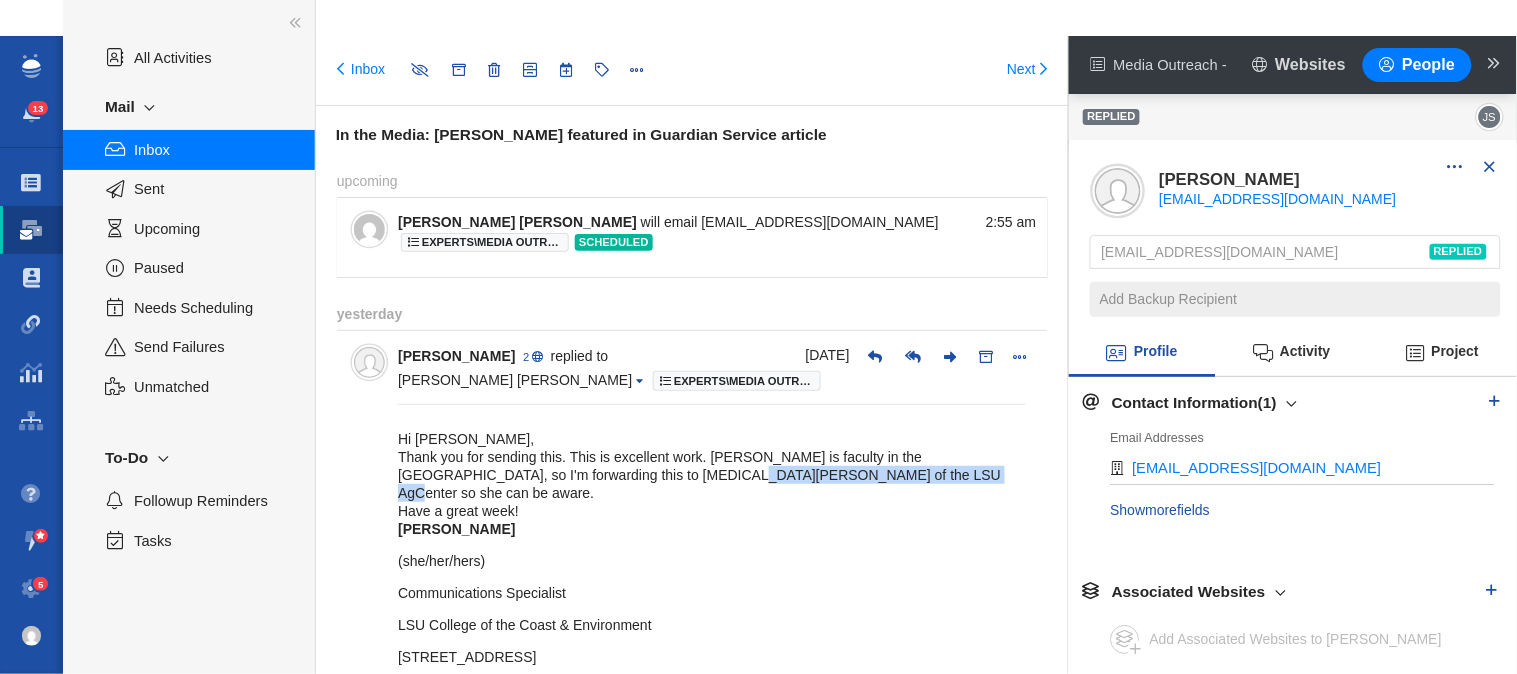 drag, startPoint x: 637, startPoint y: 466, endPoint x: 823, endPoint y: 466, distance: 186 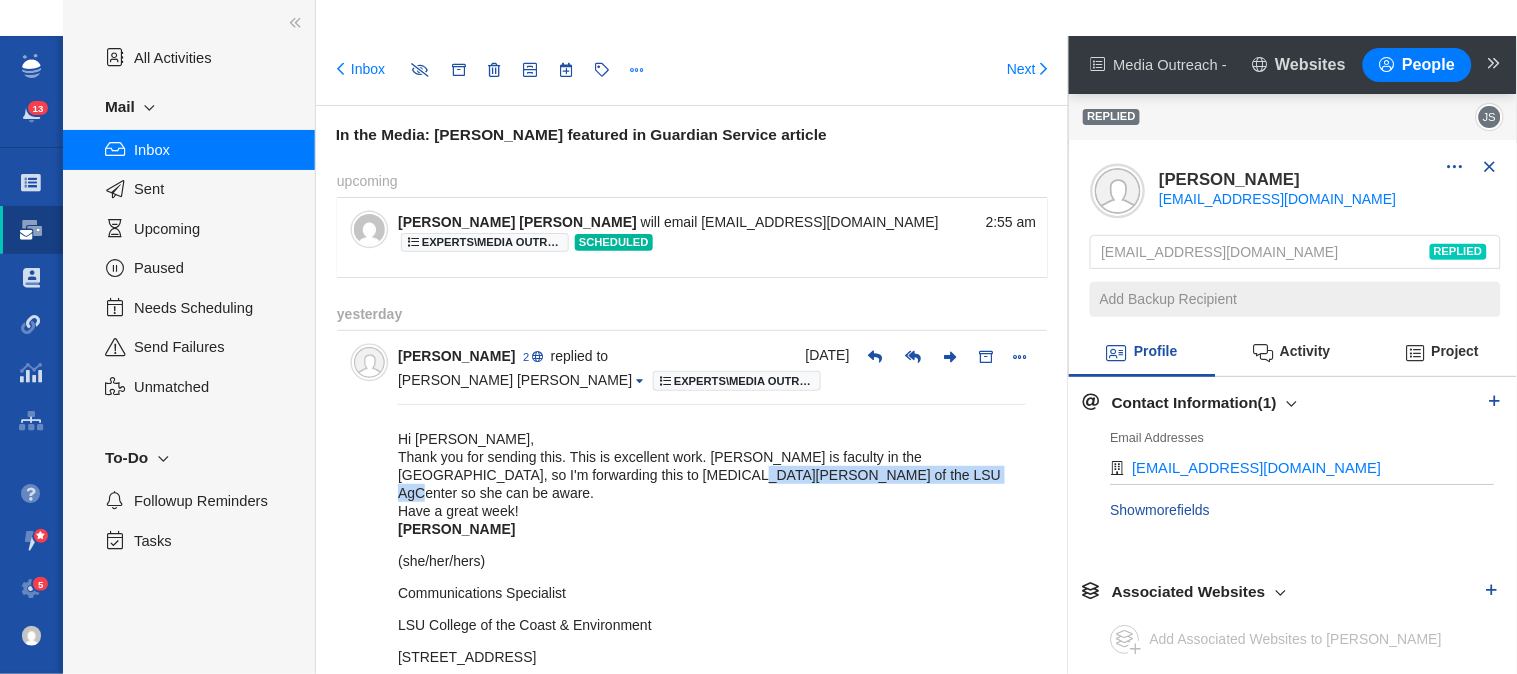 click at bounding box center [637, 70] 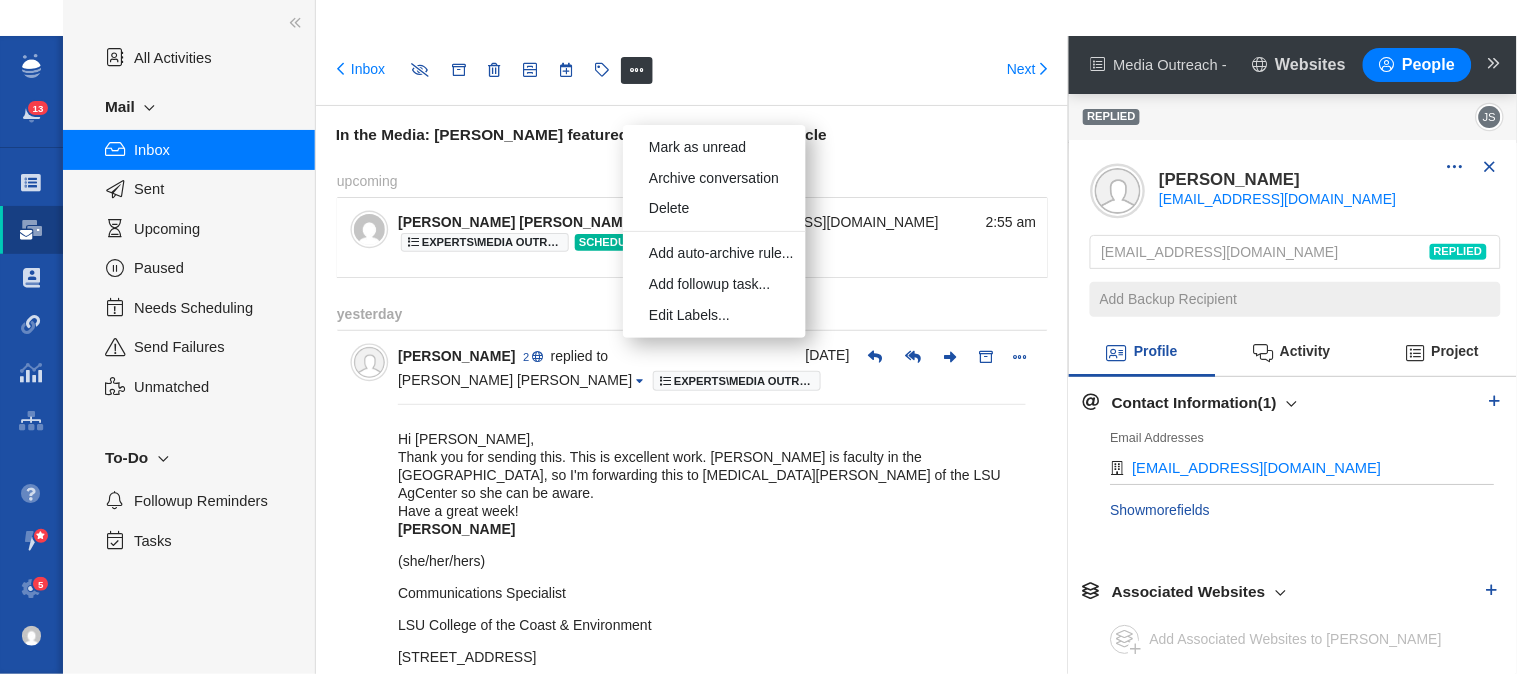 click on "(she/her/hers)" at bounding box center [712, 561] 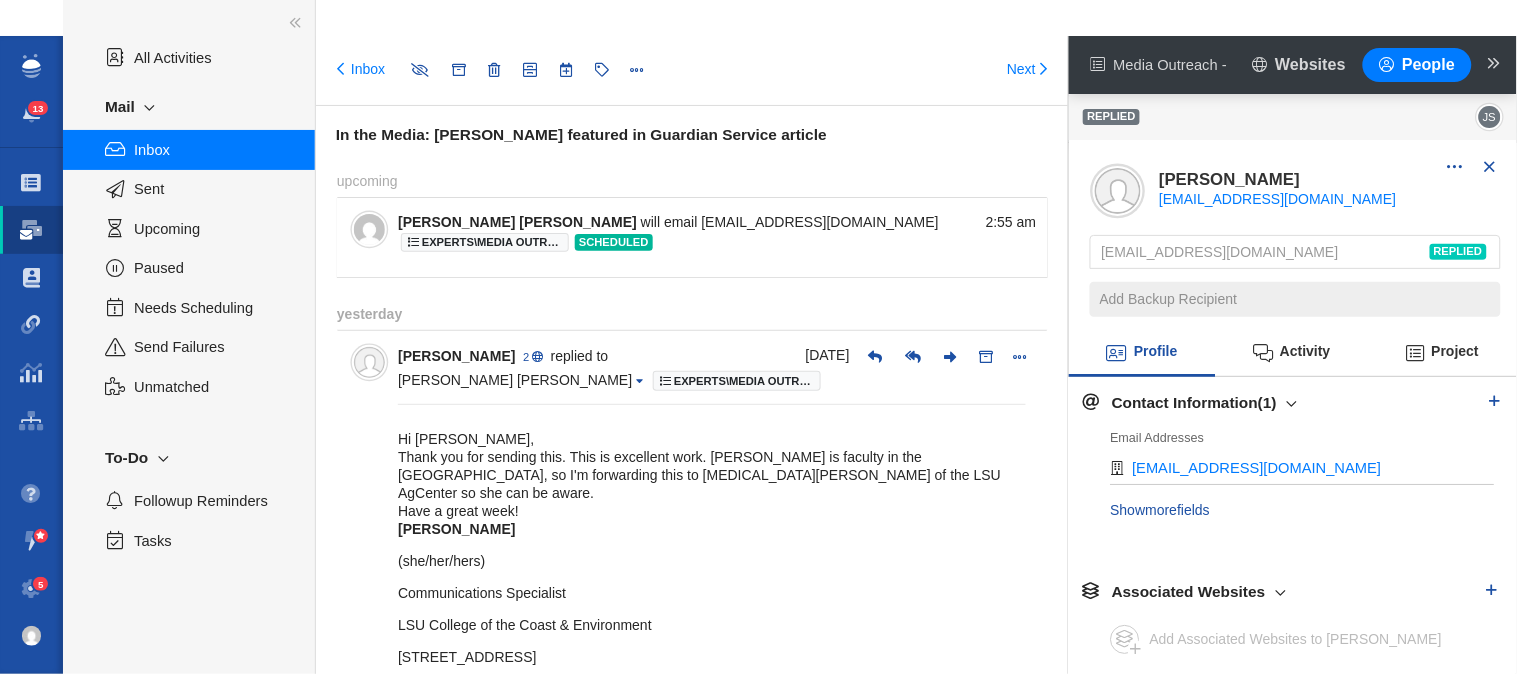 click on "Hi [PERSON_NAME],
Thank you for sending this. This is excellent work. [PERSON_NAME] is faculty in the [GEOGRAPHIC_DATA], so I'm forwarding this to [MEDICAL_DATA][PERSON_NAME] of the LSU AgCenter so she can be aware.
Have a great week!
[PERSON_NAME]
(she/her/hers)
Communications Specialist
LSU College of the Coast & Environment
[STREET_ADDRESS]
Tel: [PHONE_NUMBER]
Email:   [EMAIL_ADDRESS][DOMAIN_NAME]
You don't often get email from  [PERSON_NAME][EMAIL_ADDRESS][DOMAIN_NAME] .   Learn why this is important" at bounding box center (712, 654) 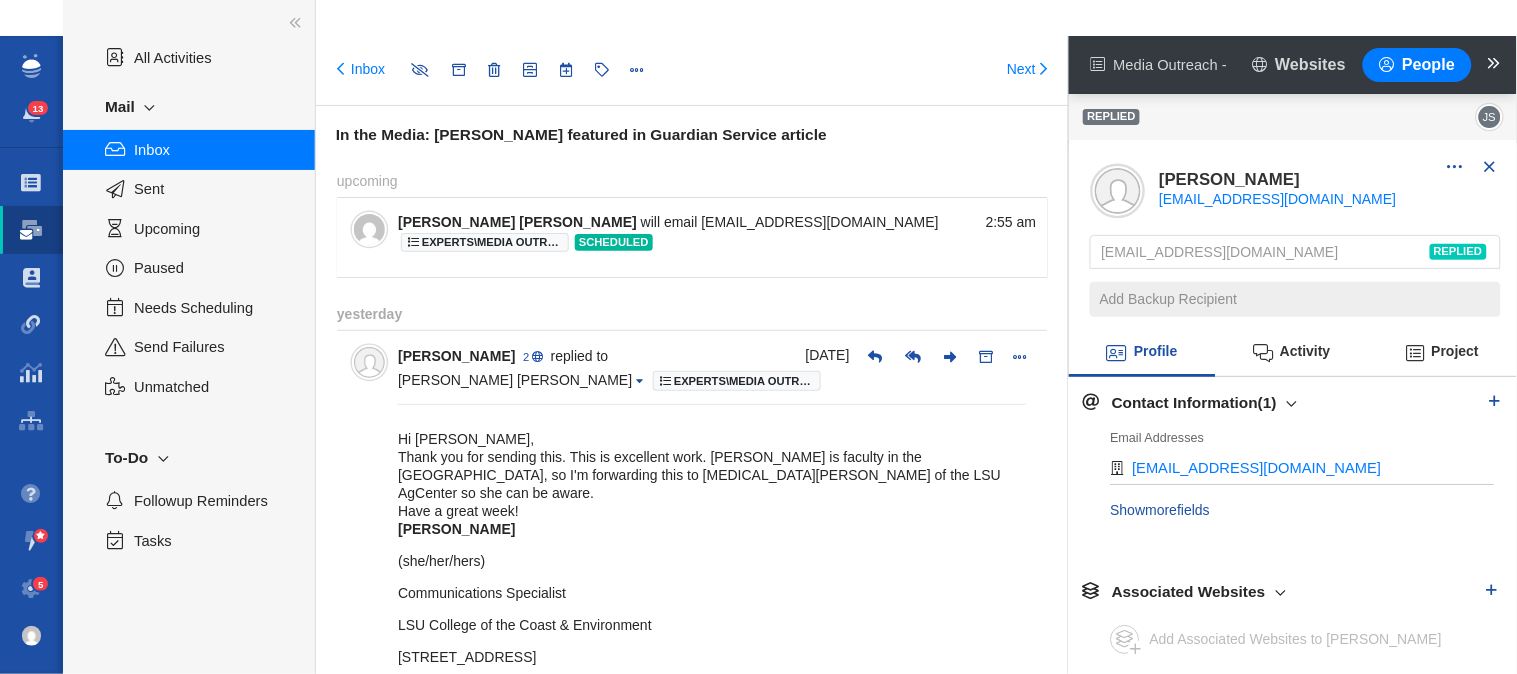 click at bounding box center [1494, 65] 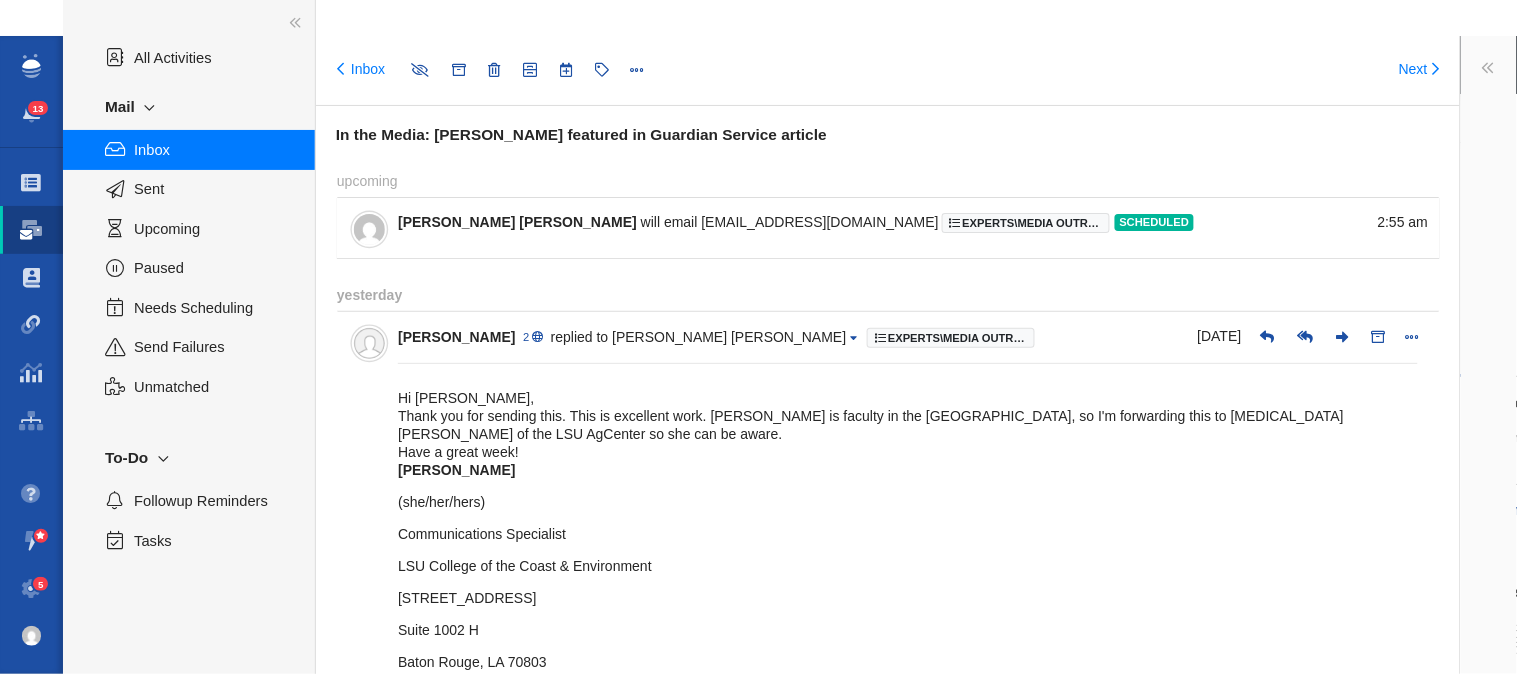 click on "[EMAIL_ADDRESS][DOMAIN_NAME]" at bounding box center (820, 222) 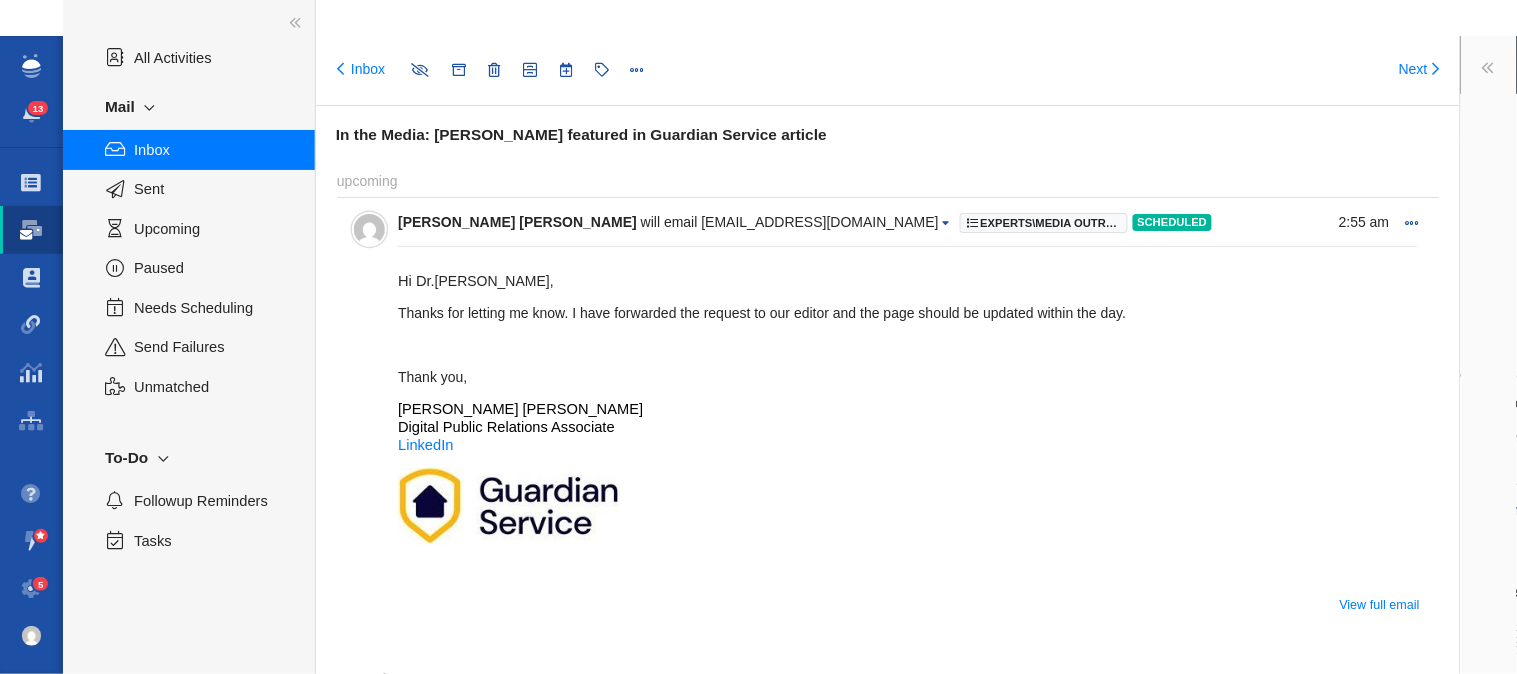 click on "[EMAIL_ADDRESS][DOMAIN_NAME]" at bounding box center (820, 222) 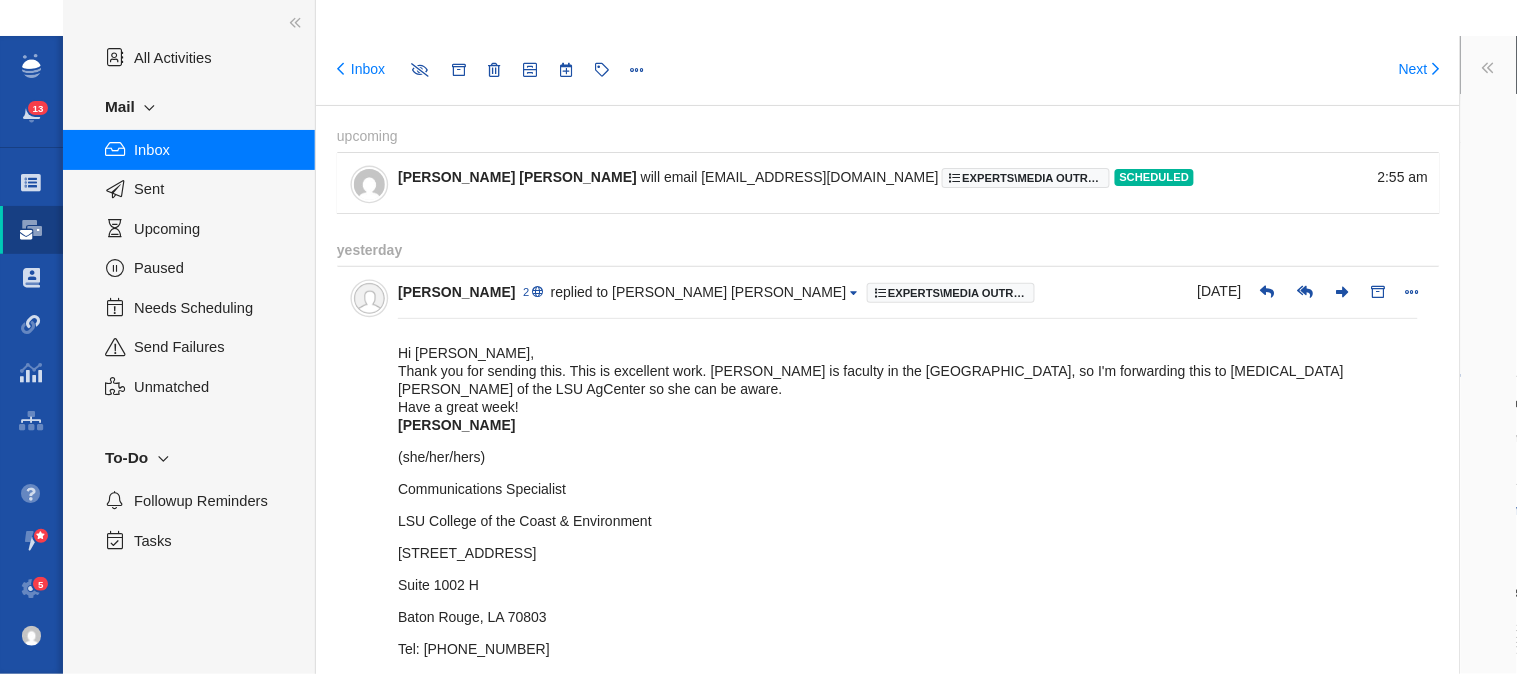 scroll, scrollTop: 0, scrollLeft: 0, axis: both 